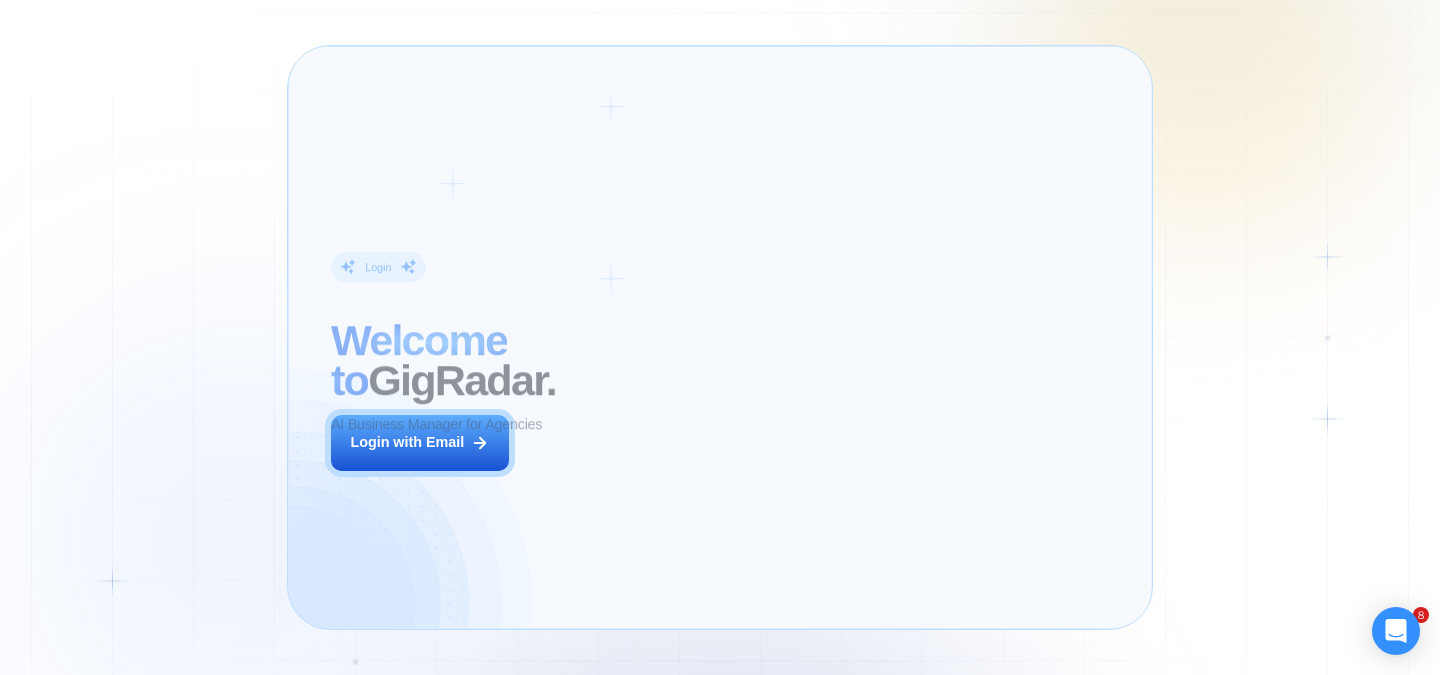 scroll, scrollTop: 0, scrollLeft: 0, axis: both 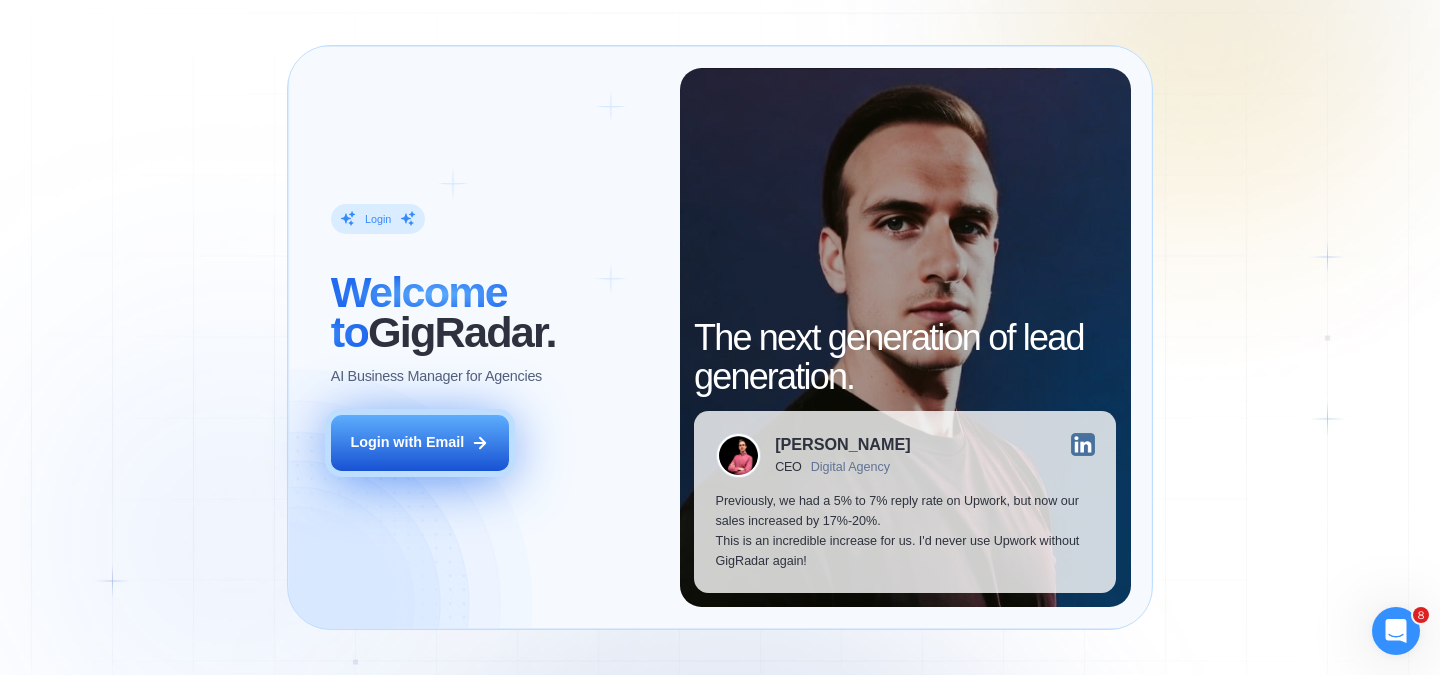 click on "Login with Email" at bounding box center [420, 443] 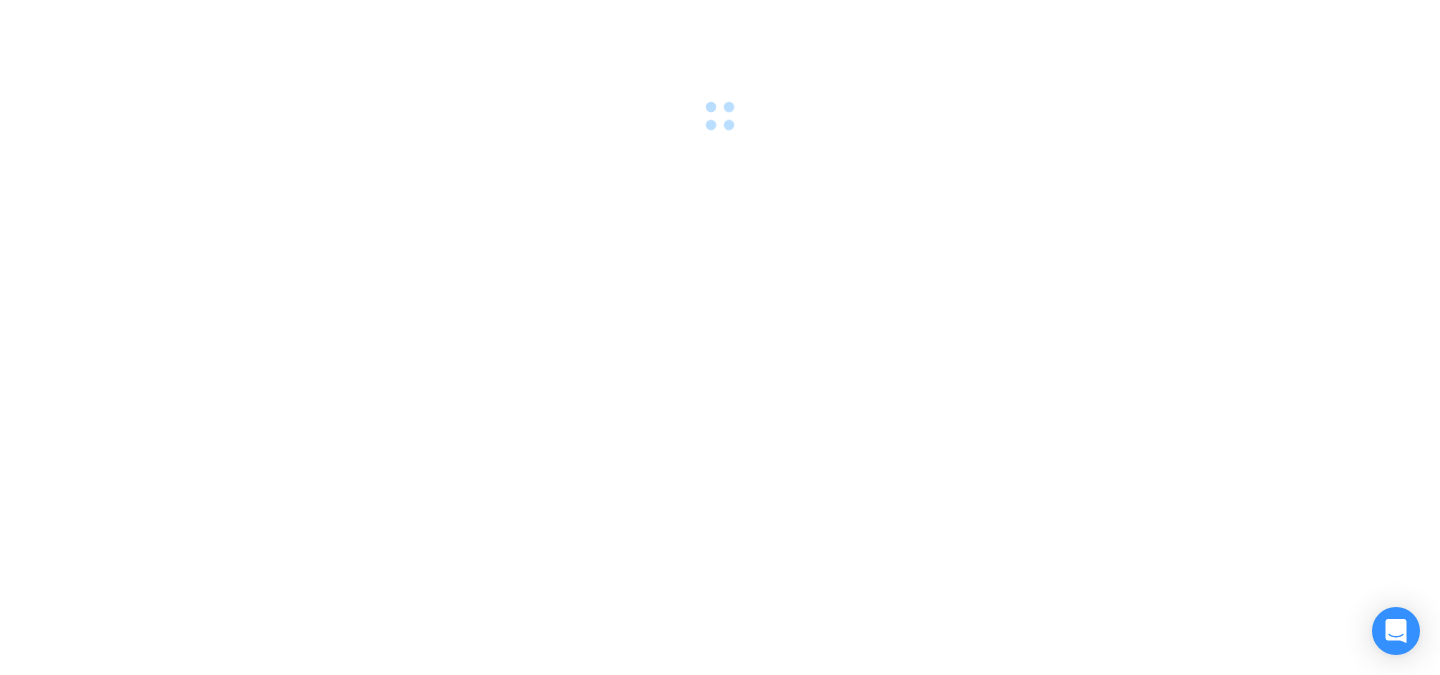 scroll, scrollTop: 0, scrollLeft: 0, axis: both 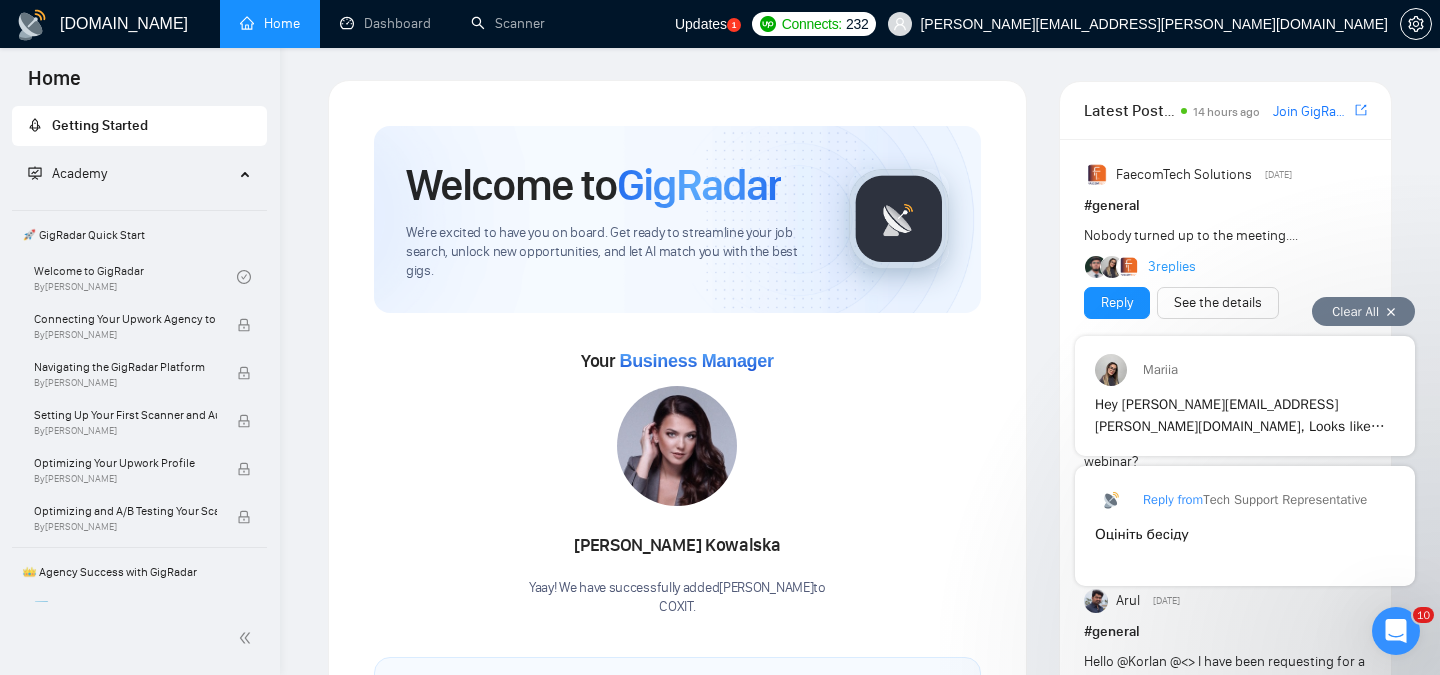 click on "Clear All" at bounding box center (1363, 311) 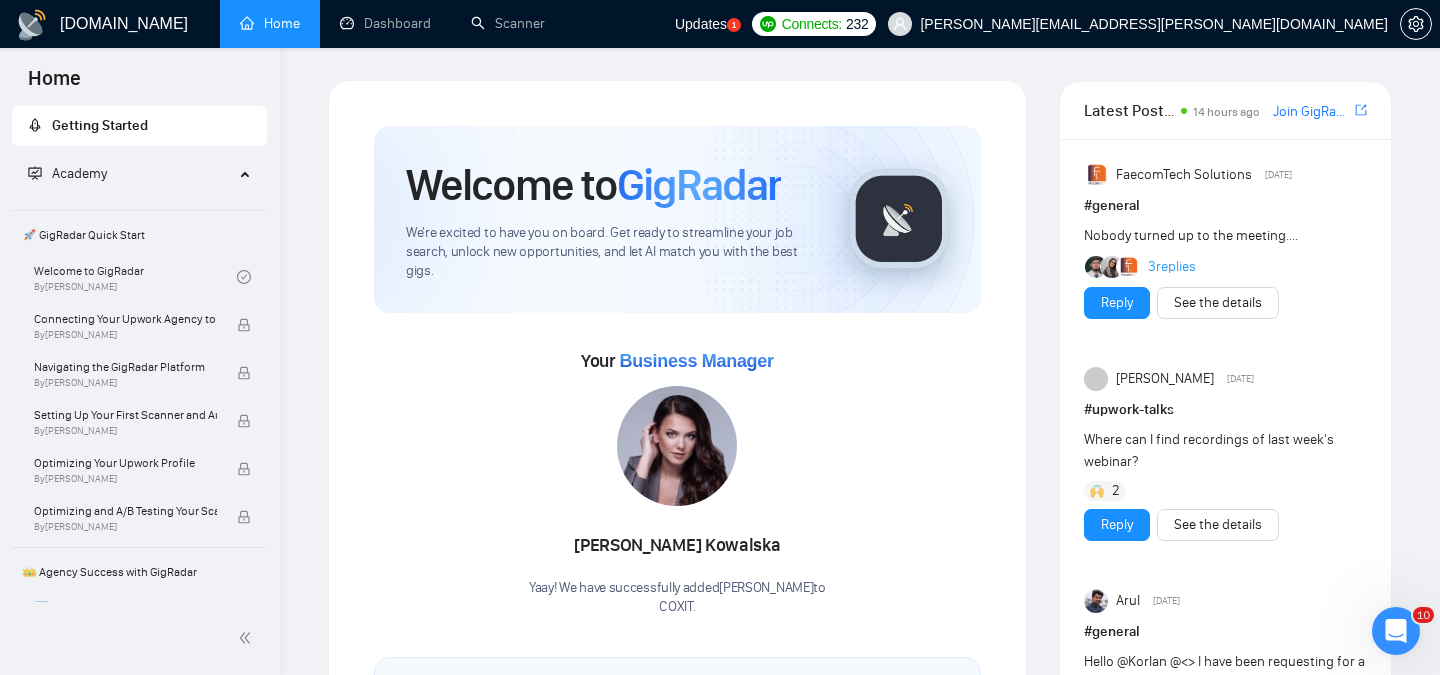 click on "Updates
1" at bounding box center [708, 24] 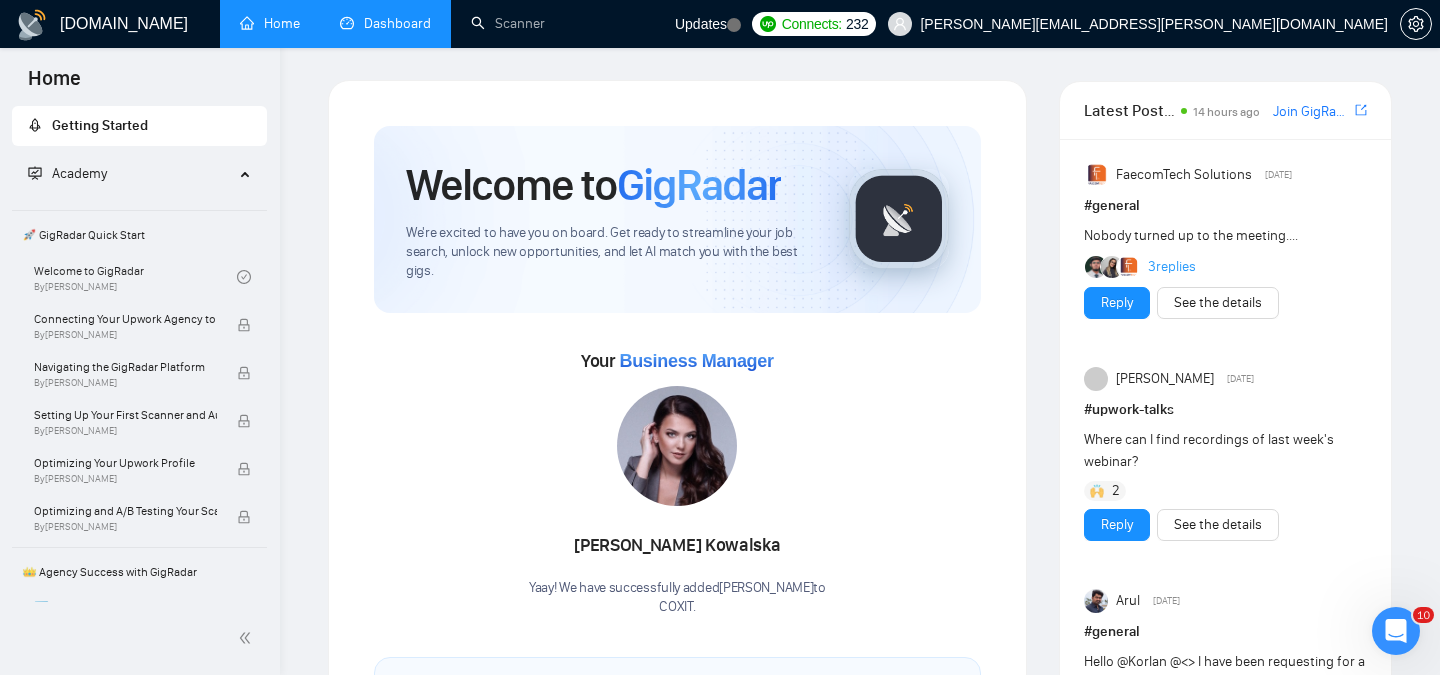 click on "Dashboard" at bounding box center [385, 23] 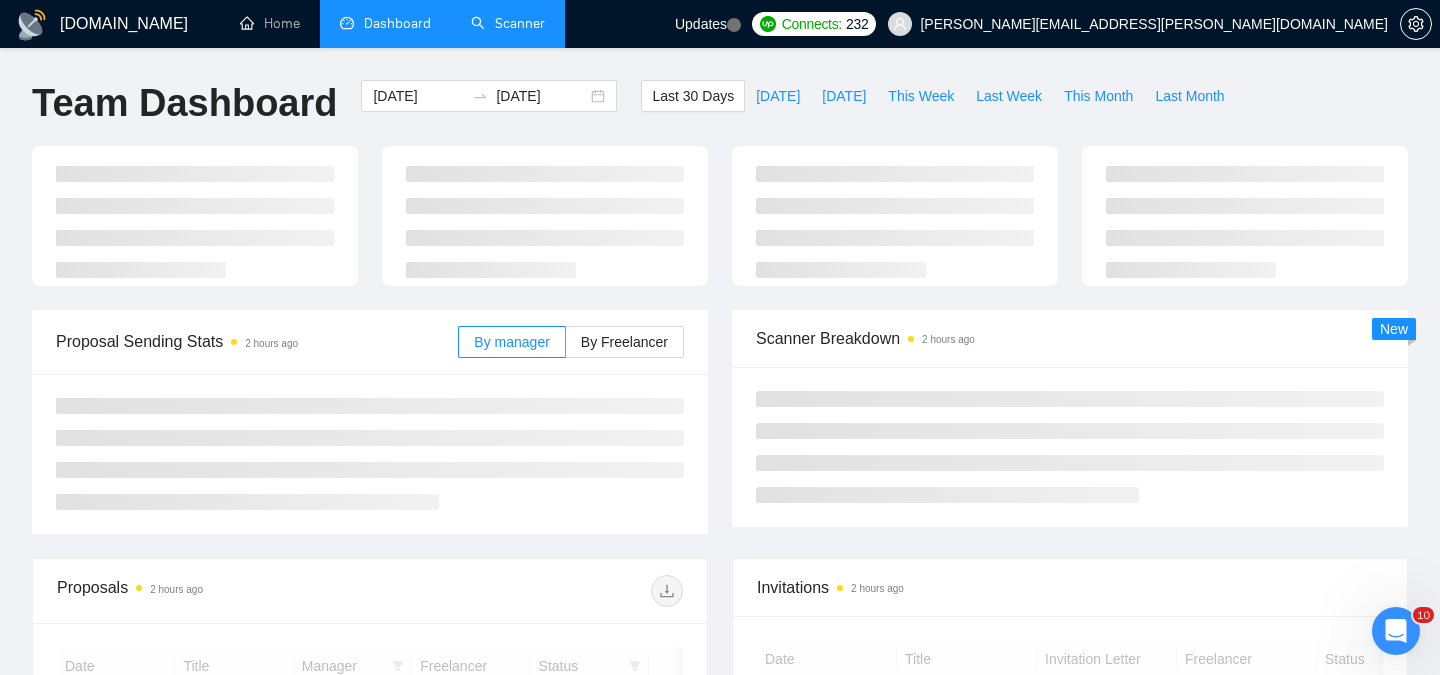 click on "Scanner" at bounding box center [508, 23] 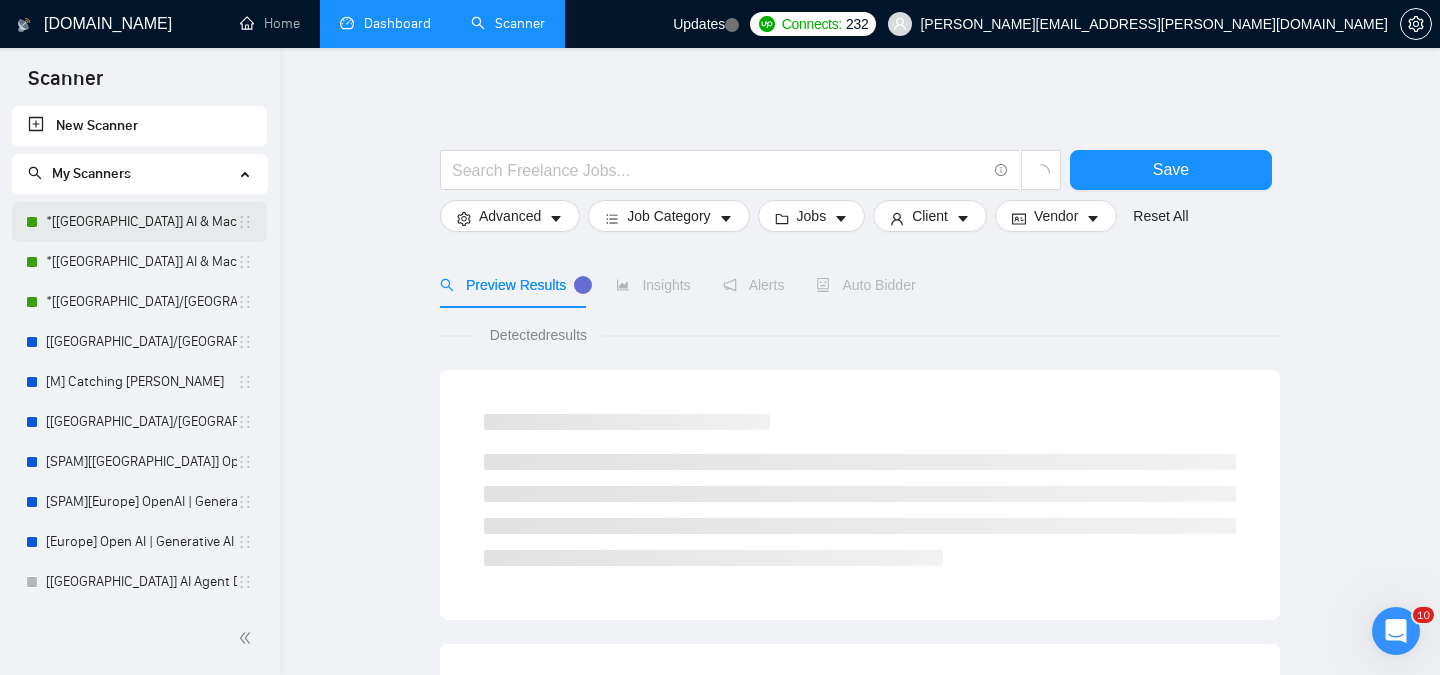 click on "*[USA] AI & Machine Learning Software" at bounding box center (141, 222) 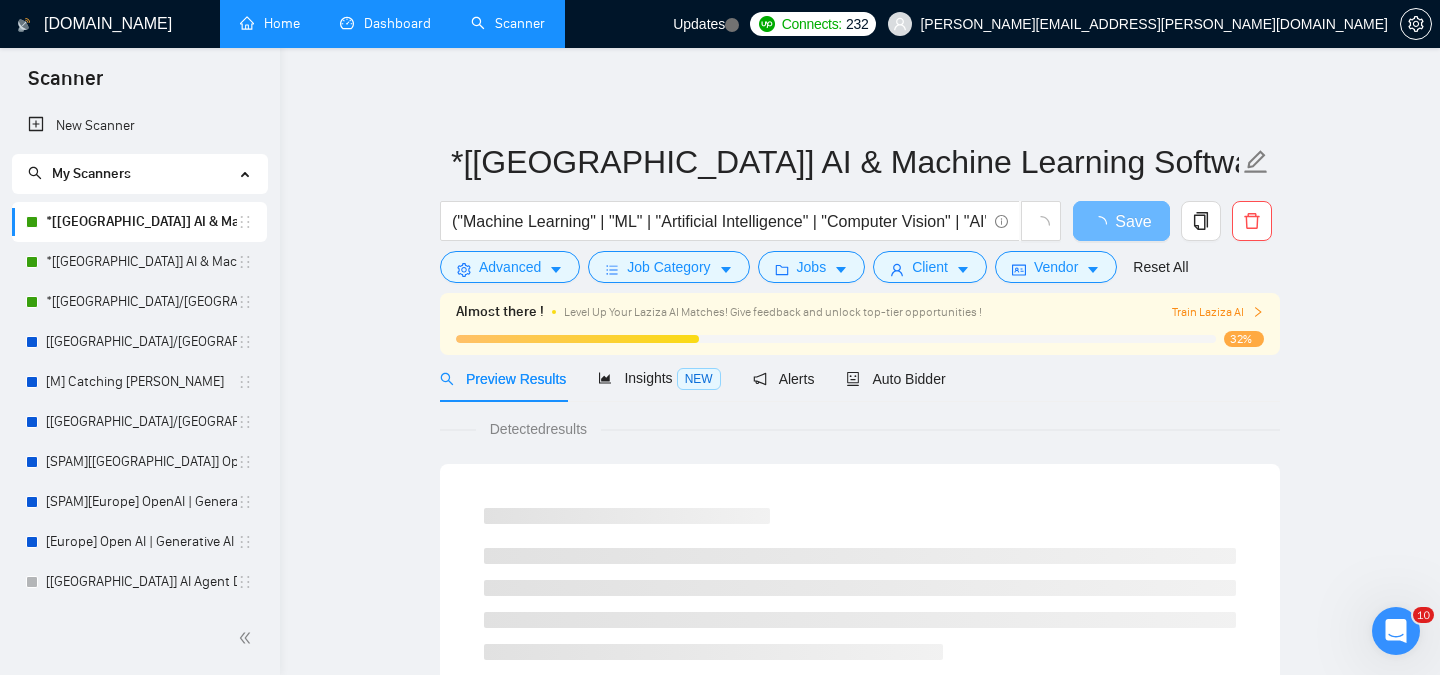 click on "Home" at bounding box center [270, 23] 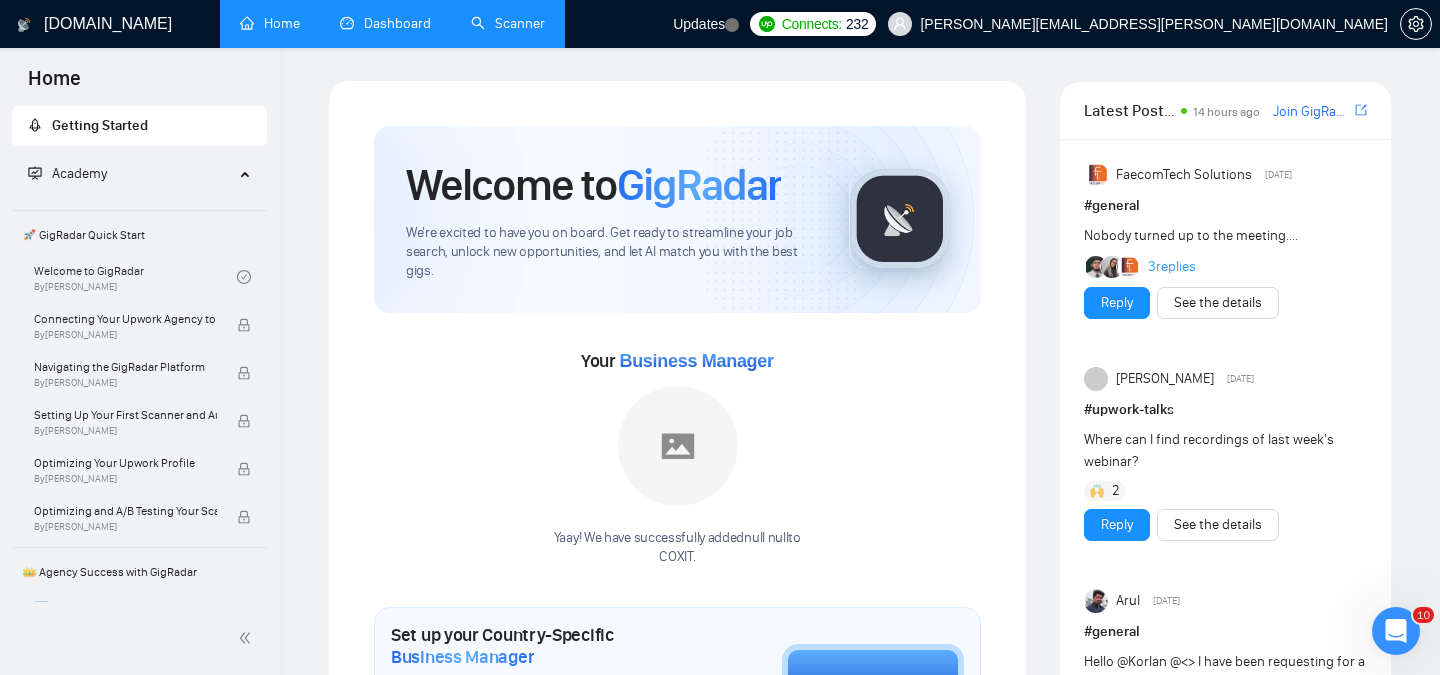 scroll, scrollTop: 10, scrollLeft: 0, axis: vertical 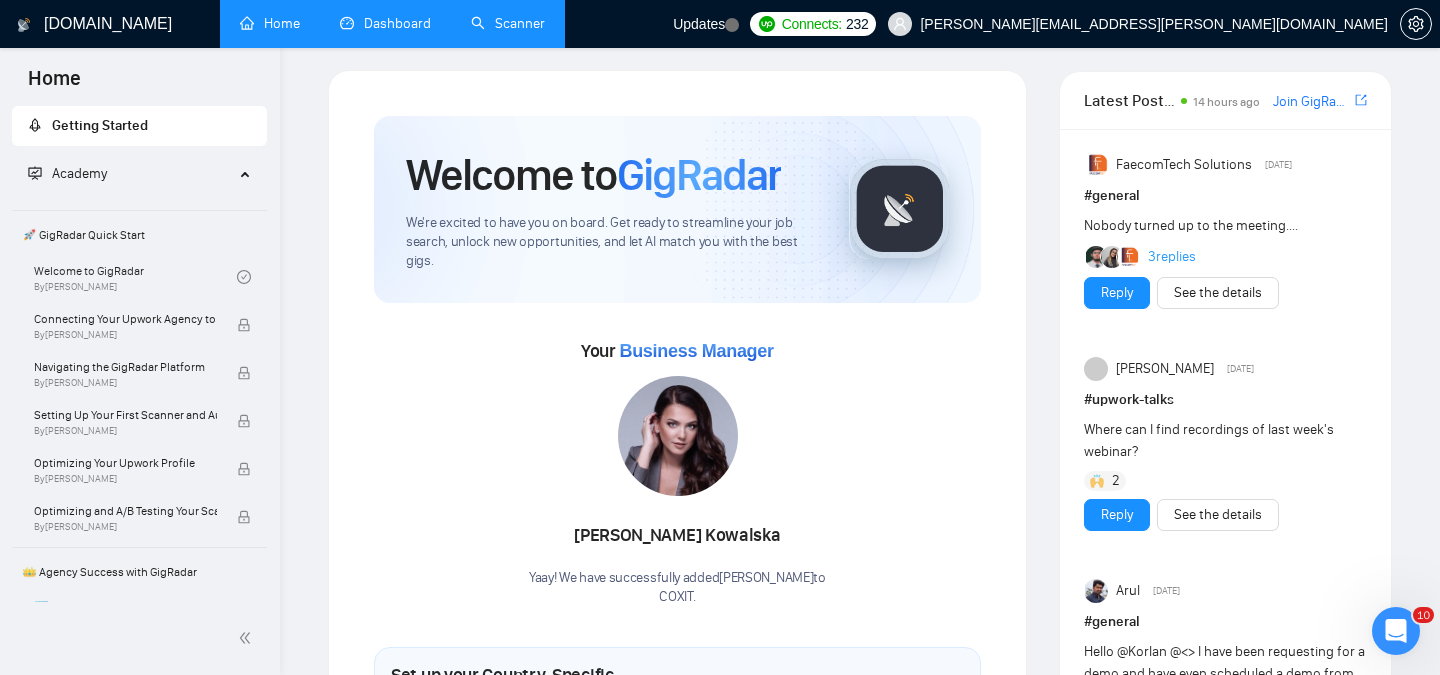 click on "GigRadar.io" at bounding box center (108, 24) 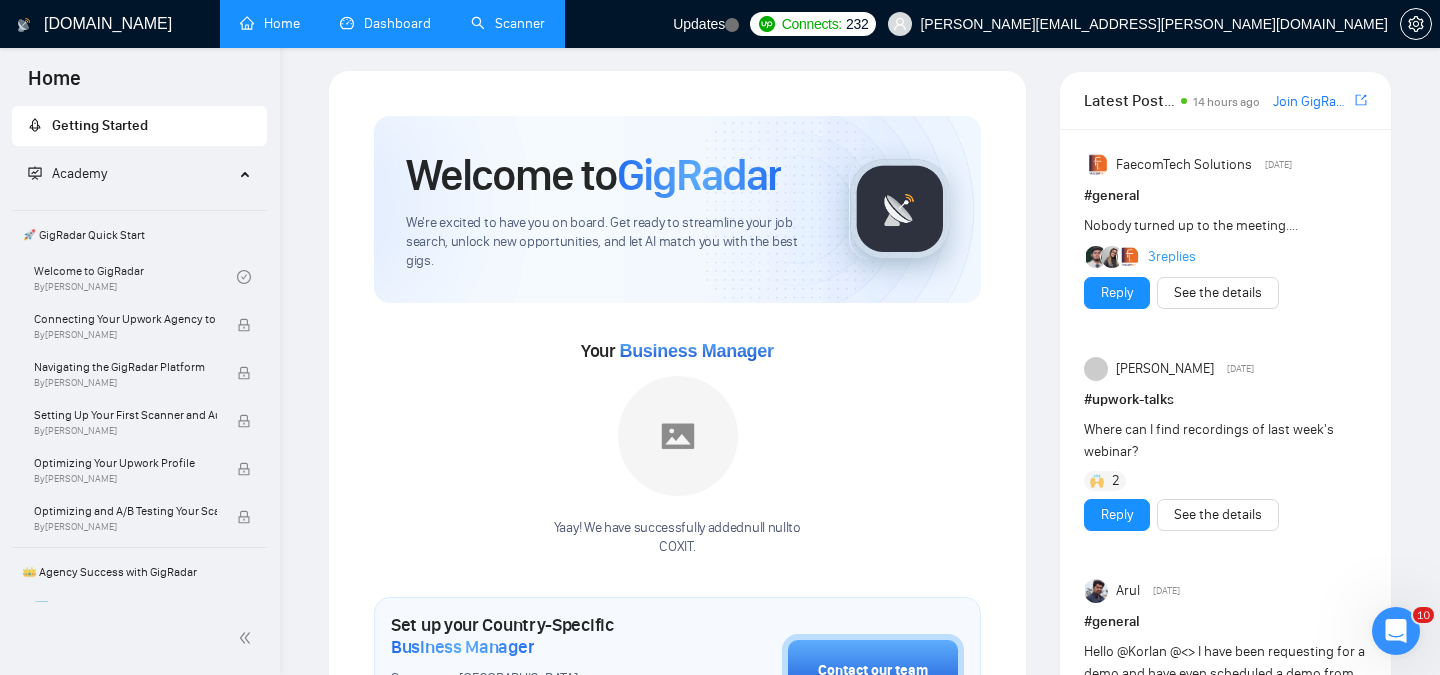 click on "Dashboard" at bounding box center (385, 23) 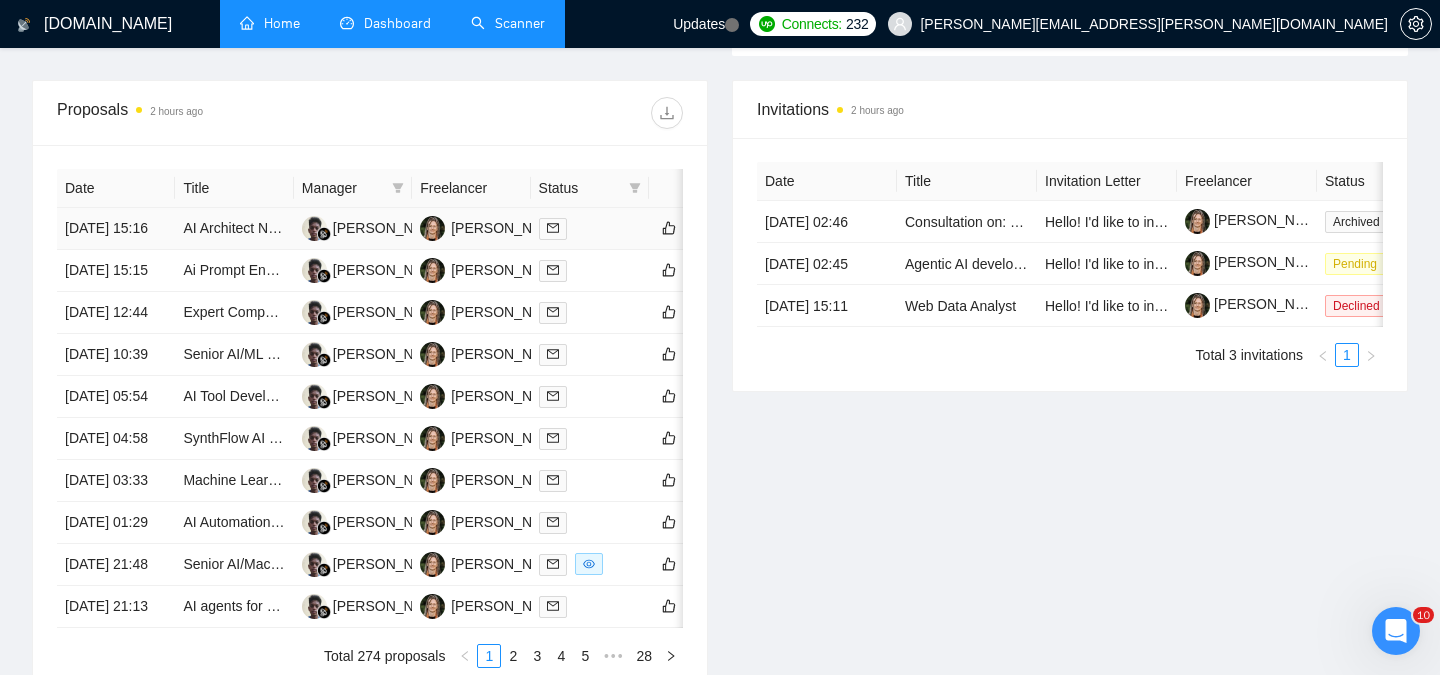 scroll, scrollTop: 781, scrollLeft: 0, axis: vertical 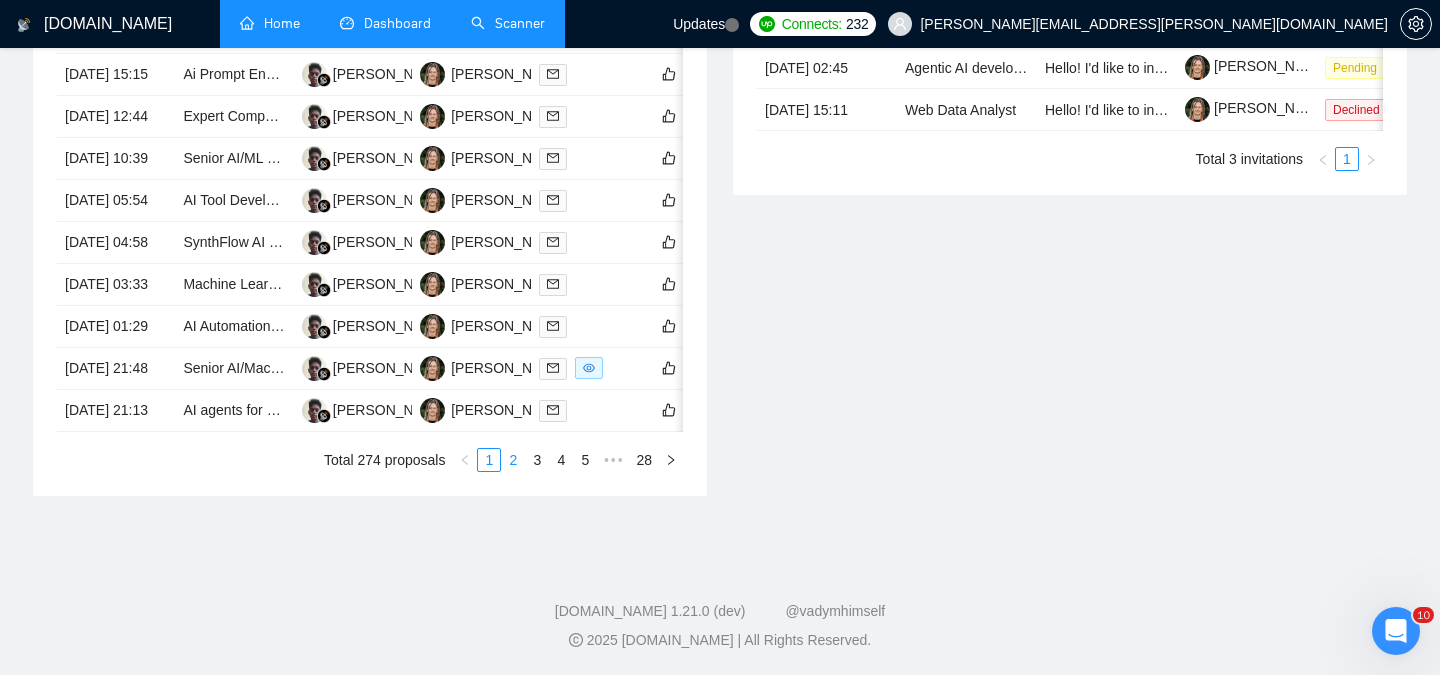 click on "2" at bounding box center [513, 460] 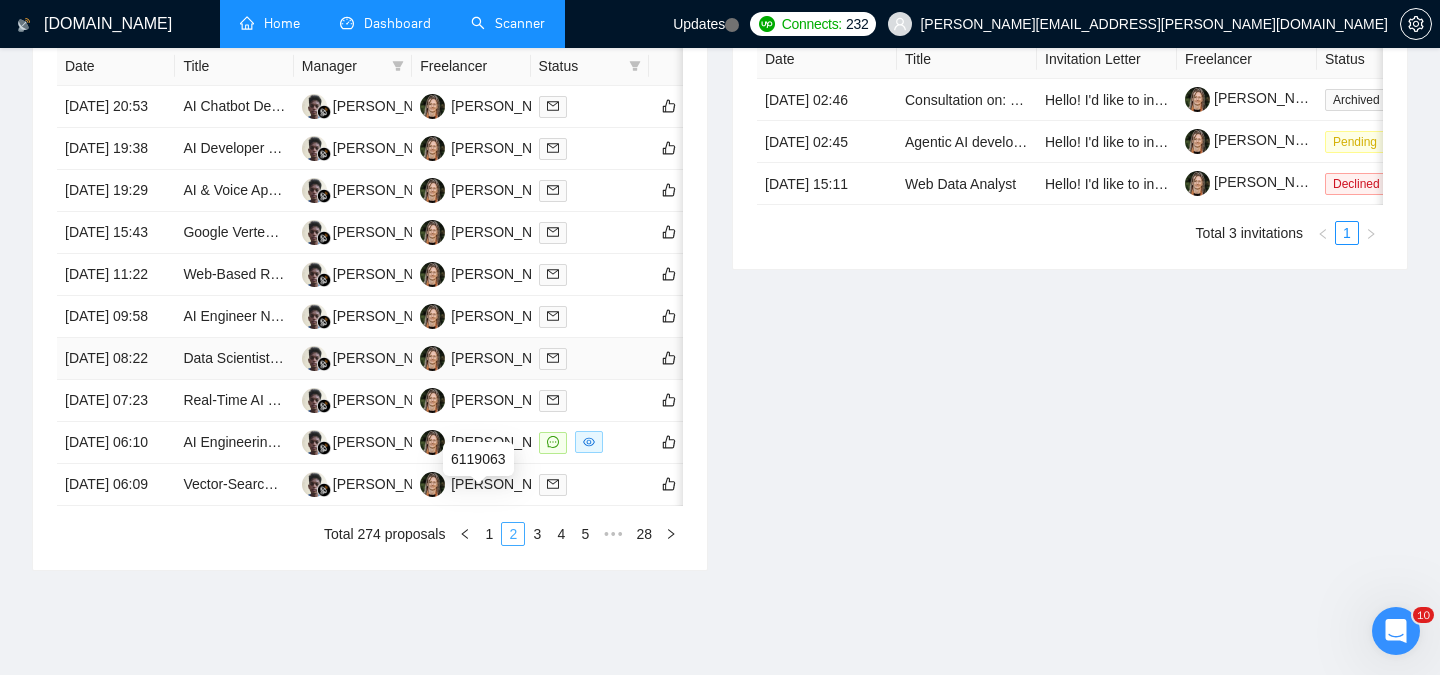 scroll, scrollTop: 877, scrollLeft: 0, axis: vertical 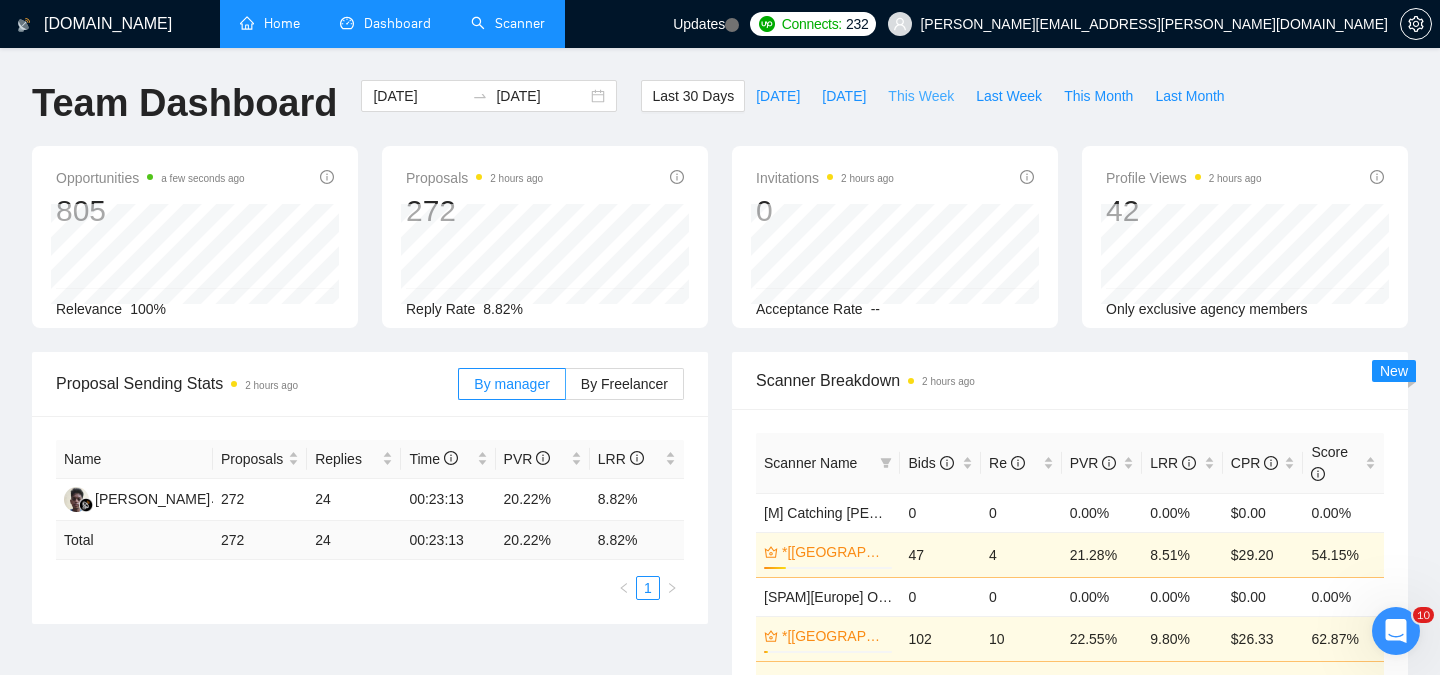 click on "This Week" at bounding box center [921, 96] 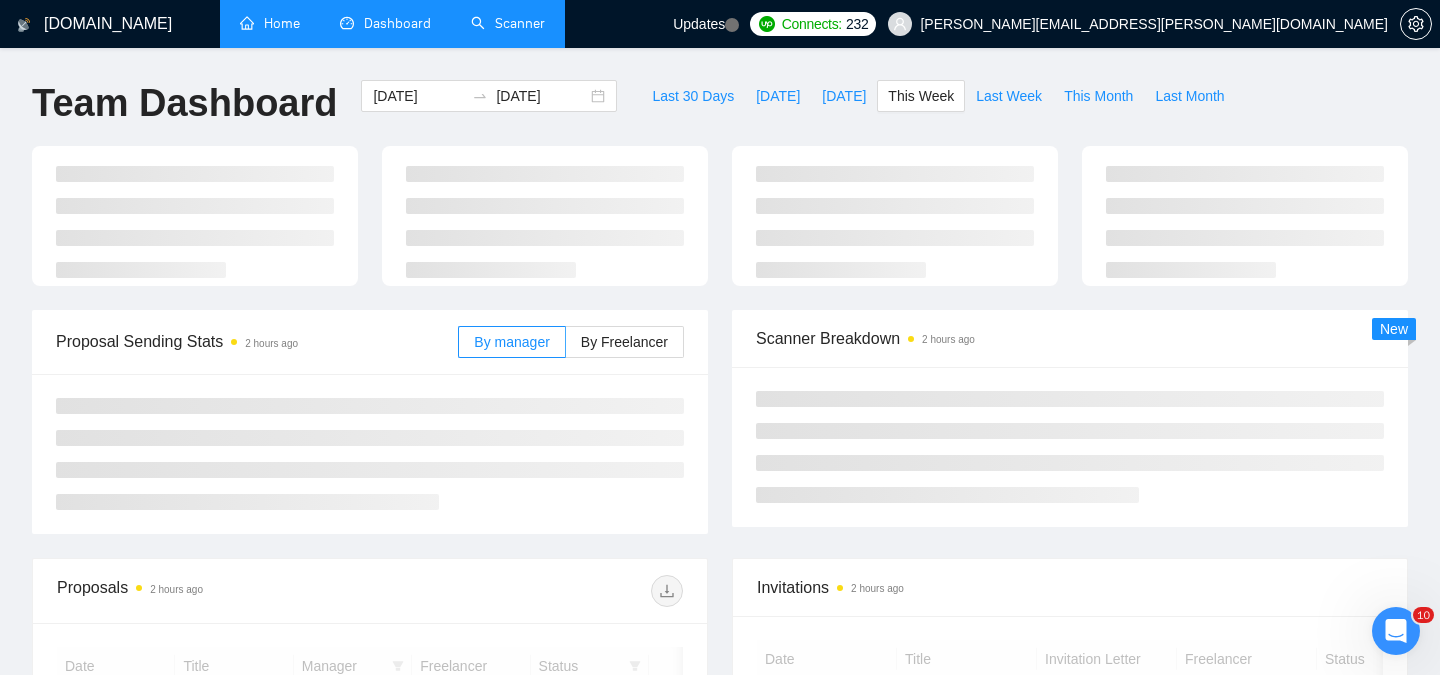 type on "2025-06-30" 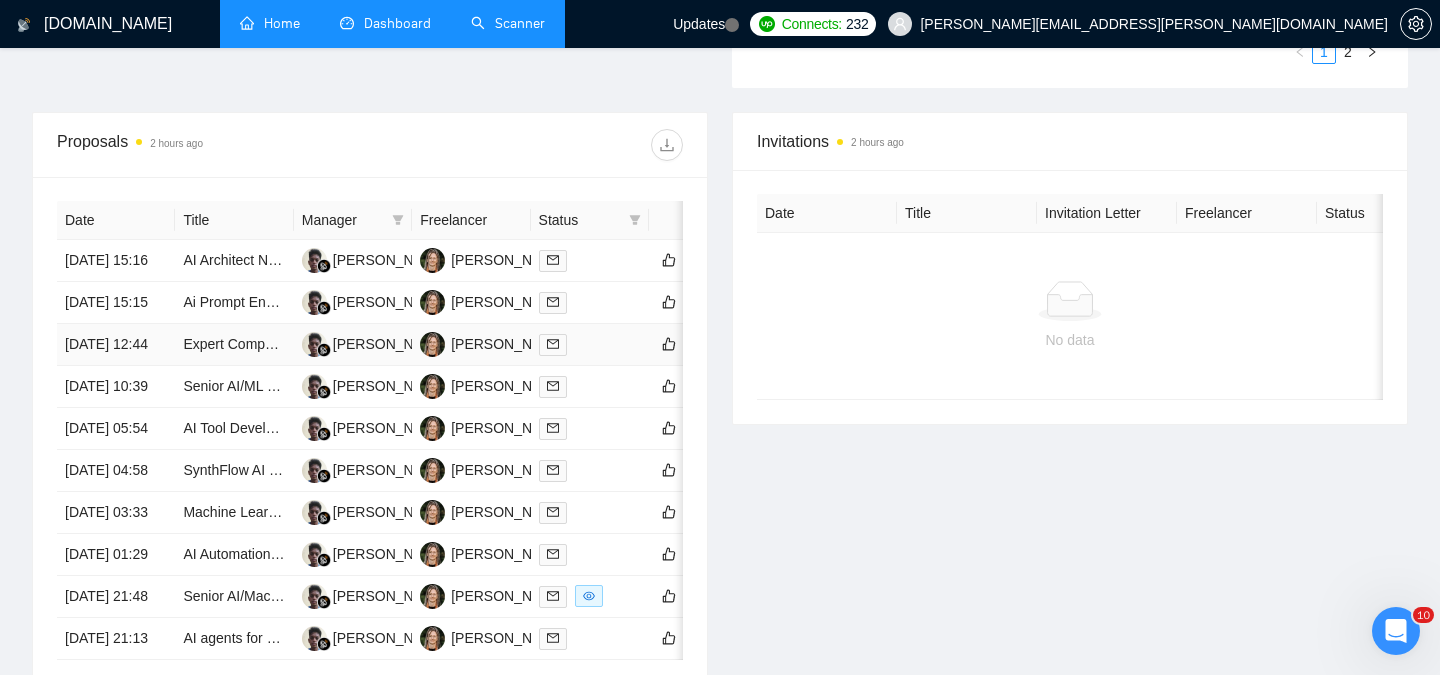 scroll, scrollTop: 724, scrollLeft: 0, axis: vertical 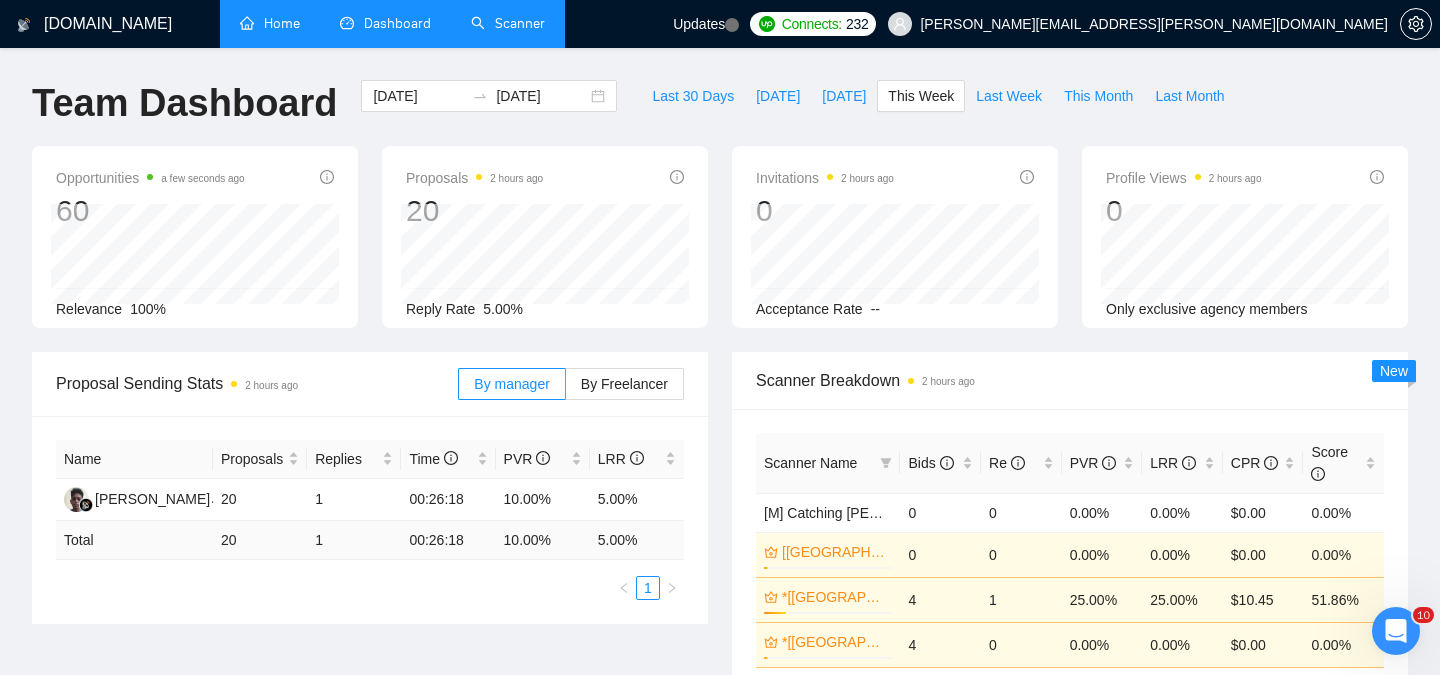 click on "Scanner" at bounding box center [508, 23] 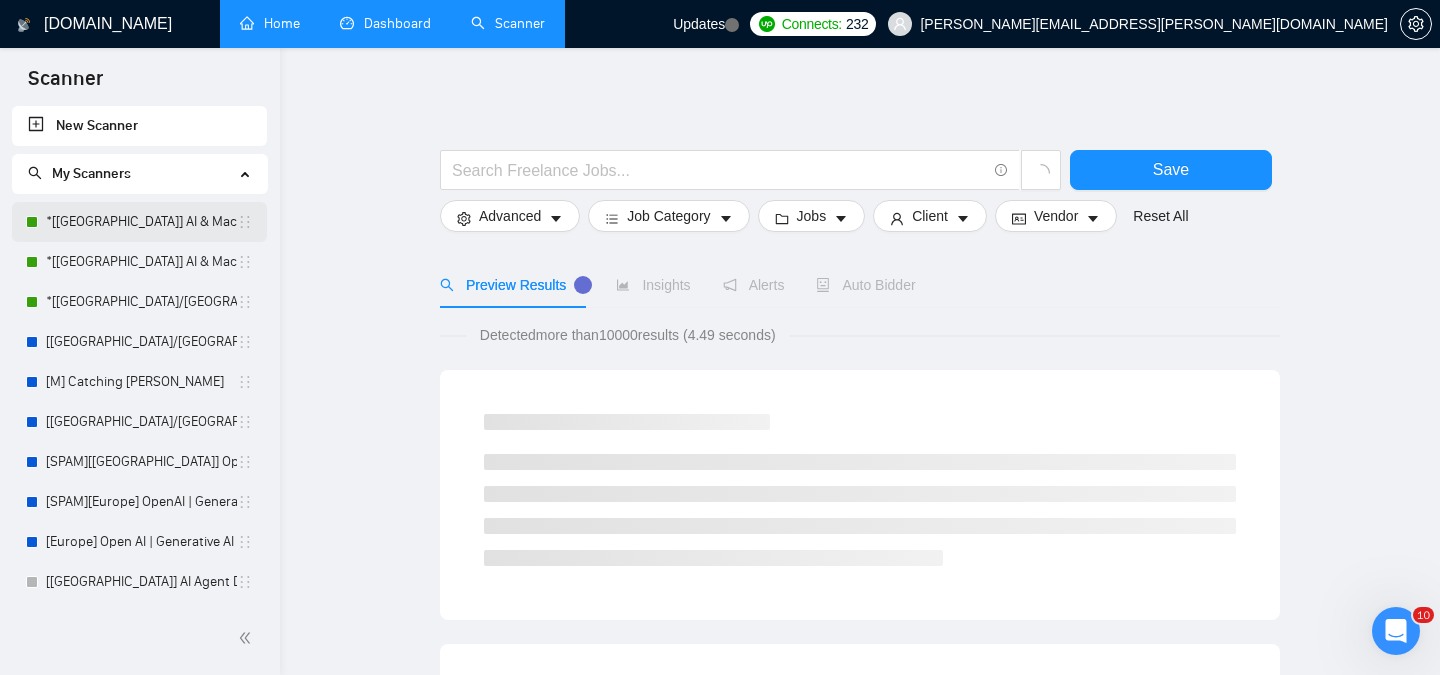 click on "*[USA] AI & Machine Learning Software" at bounding box center (141, 222) 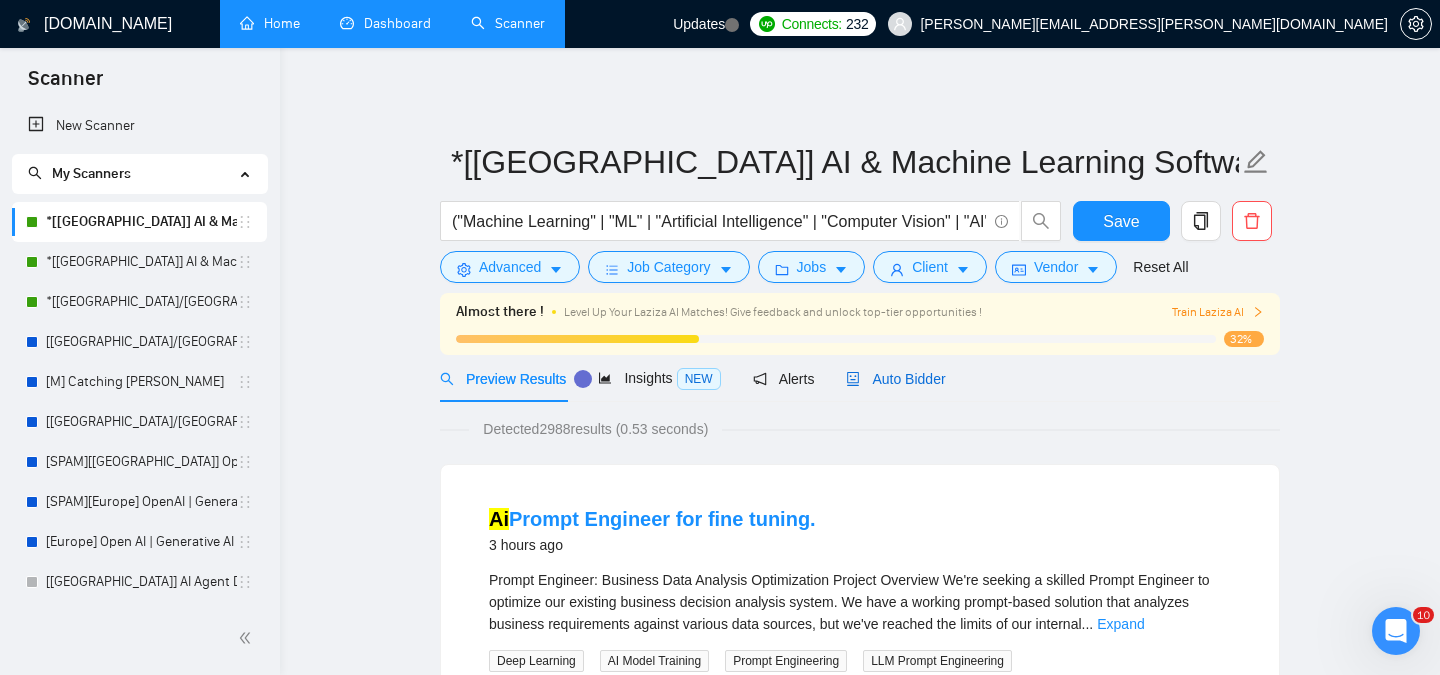 click on "Auto Bidder" at bounding box center [895, 379] 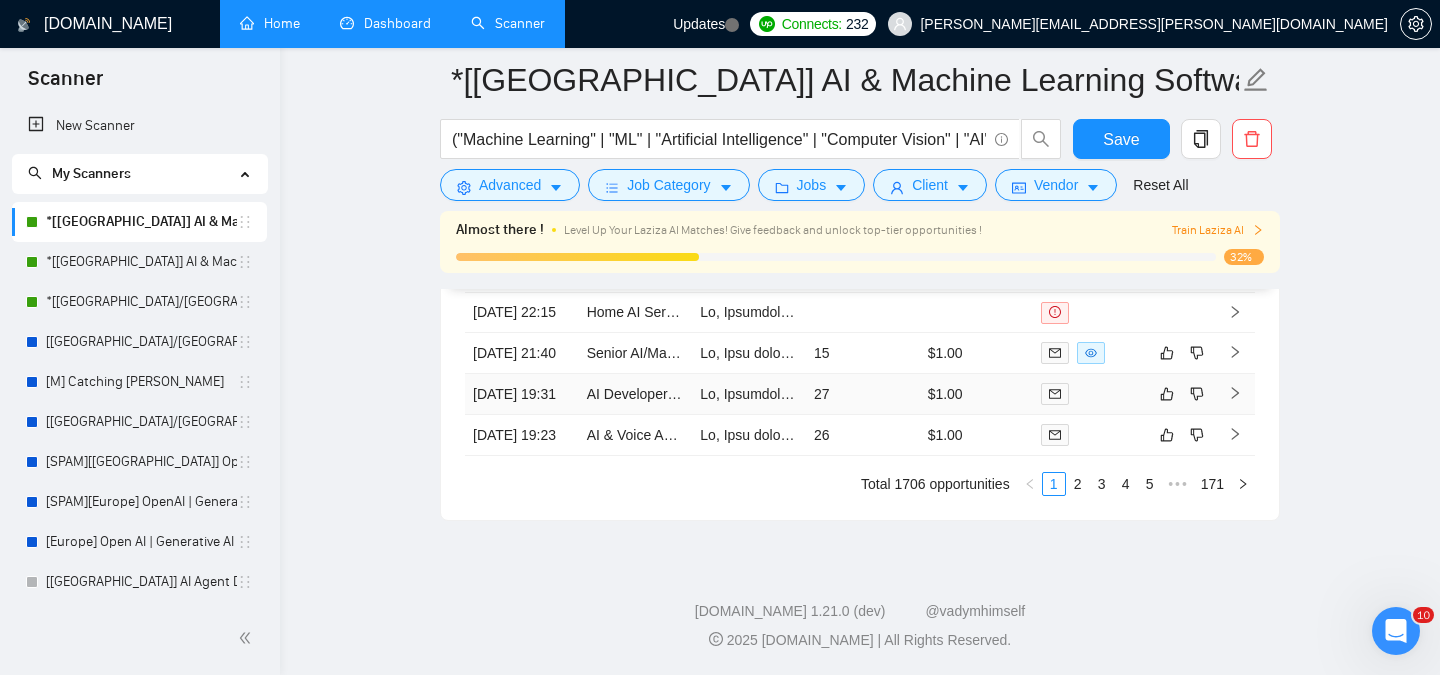 scroll, scrollTop: 4832, scrollLeft: 0, axis: vertical 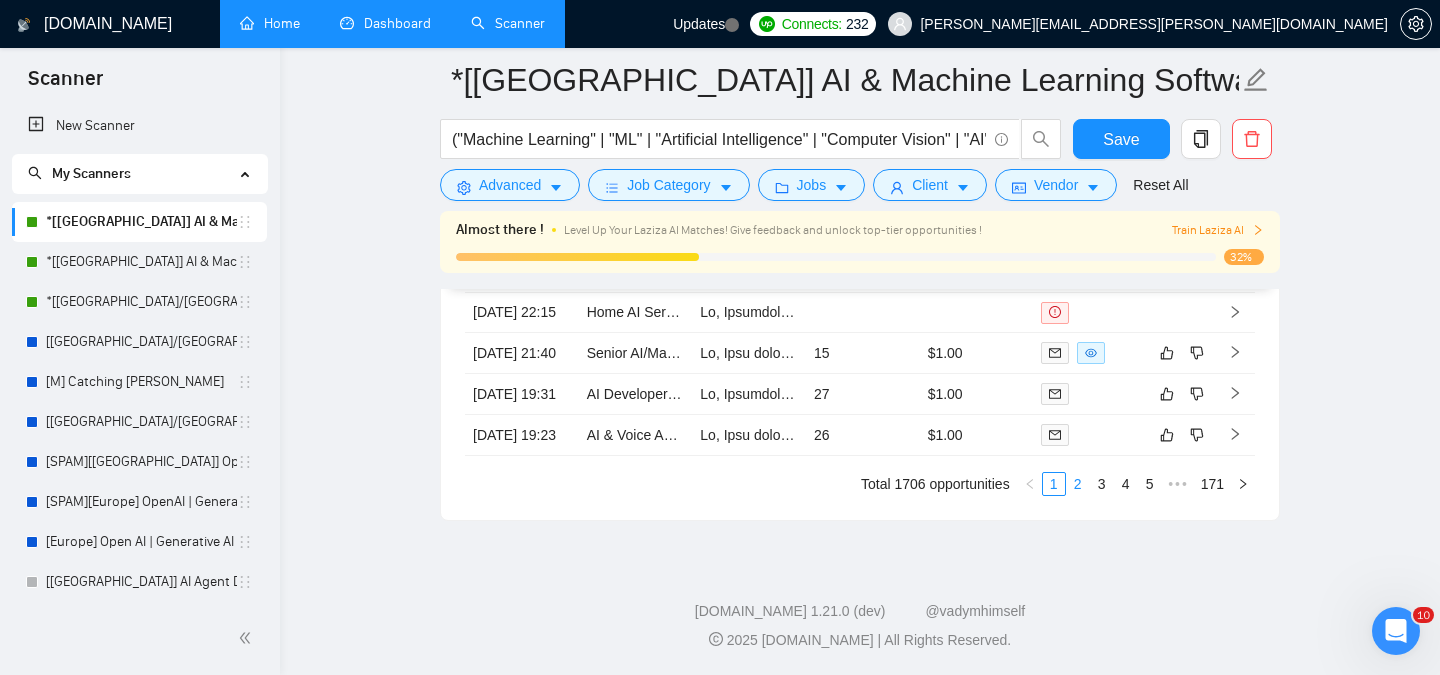 click on "2" at bounding box center [1078, 484] 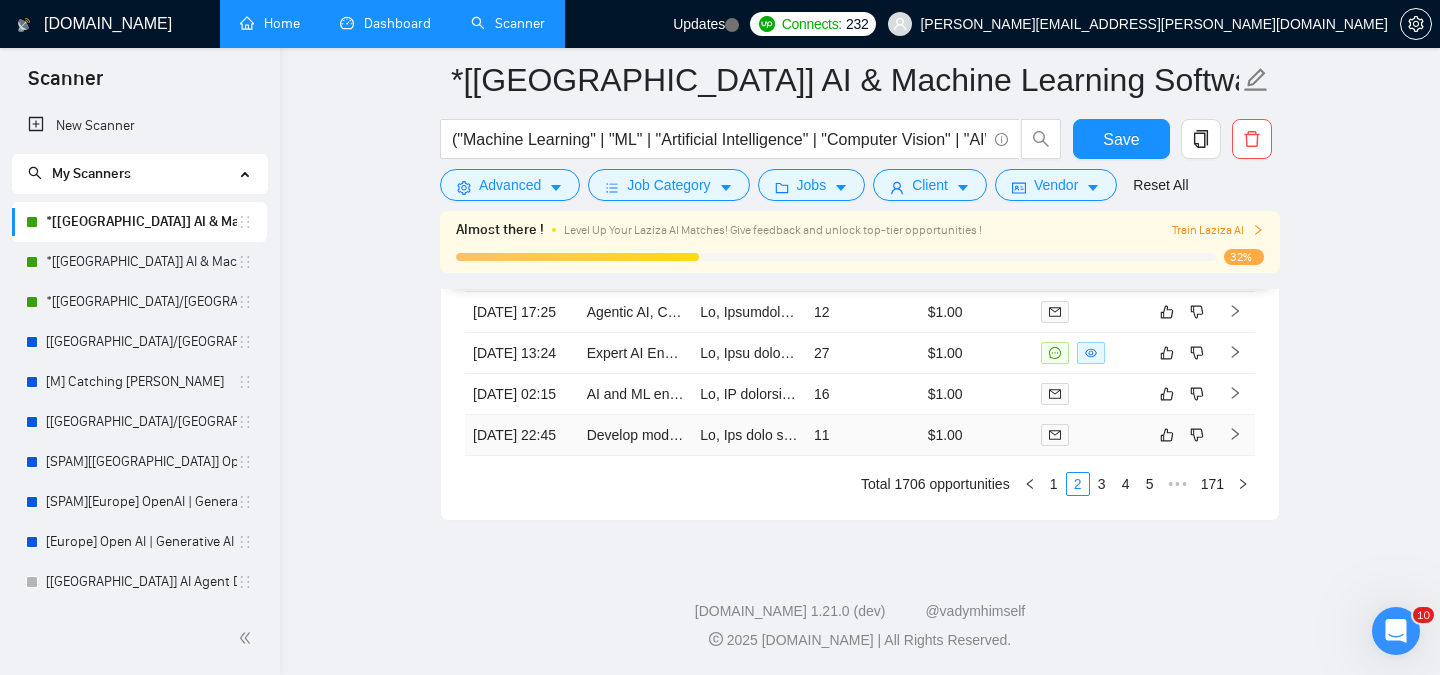 scroll, scrollTop: 4913, scrollLeft: 0, axis: vertical 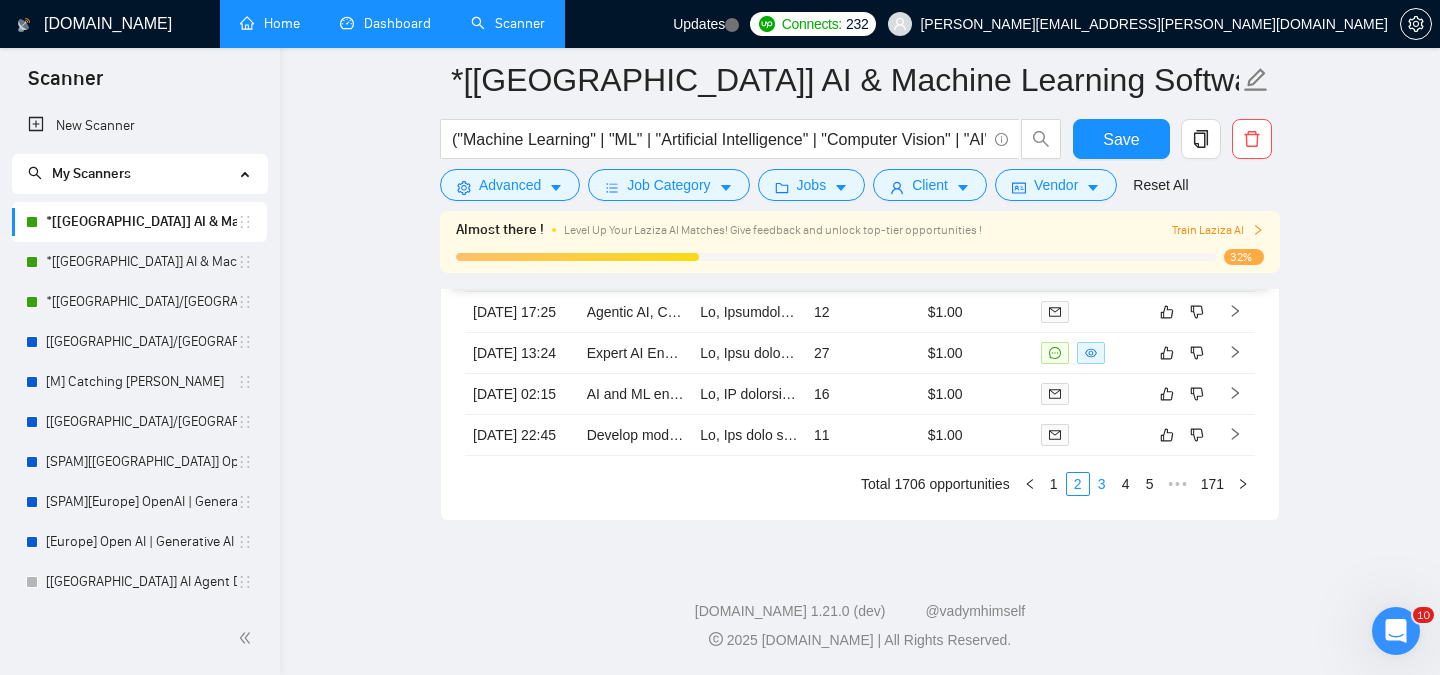 click on "3" at bounding box center [1102, 484] 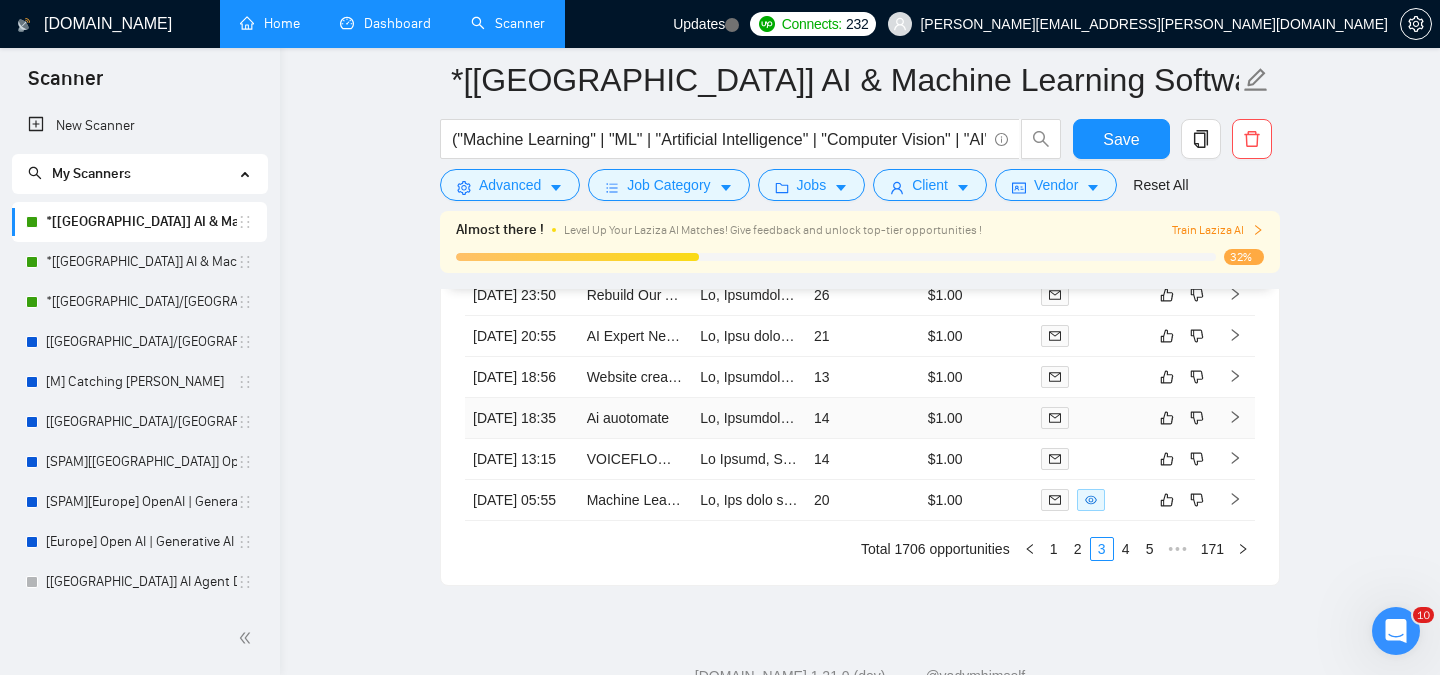 scroll, scrollTop: 4778, scrollLeft: 0, axis: vertical 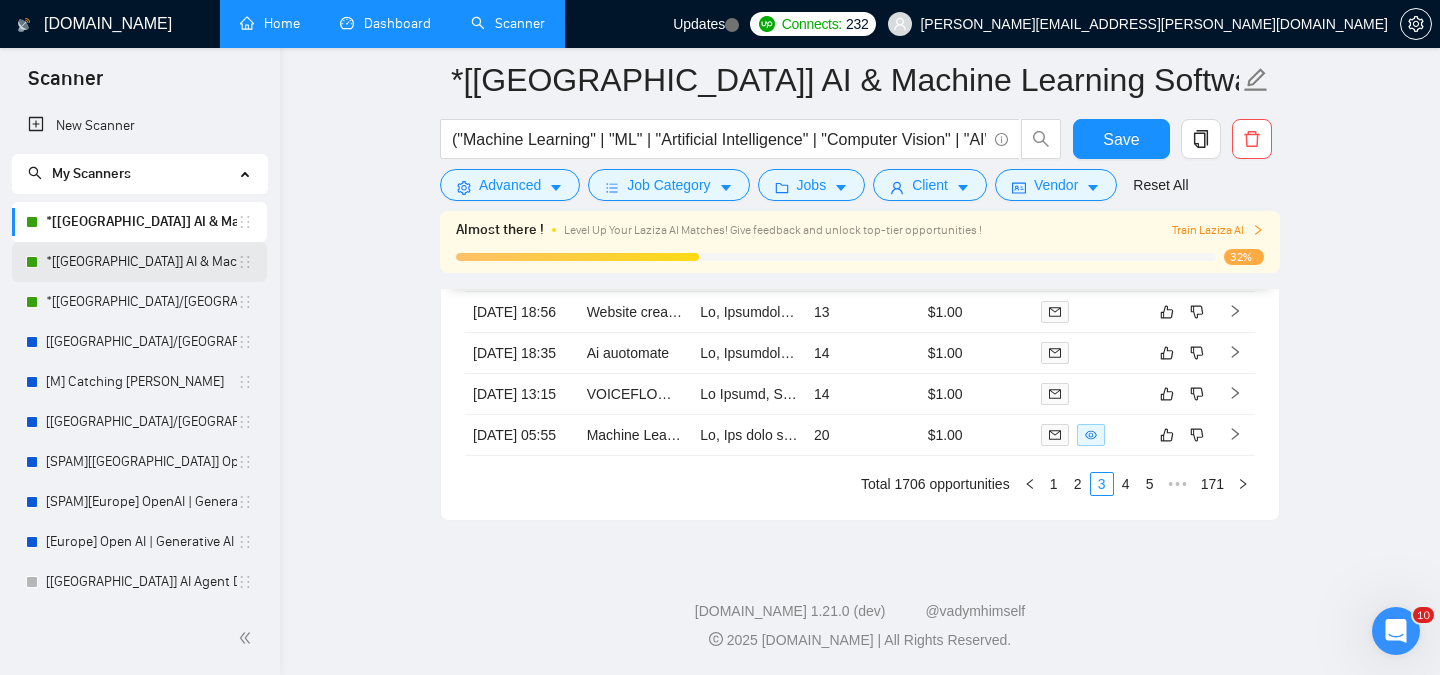 click on "*[Europe] AI & Machine Learning Software" at bounding box center [141, 262] 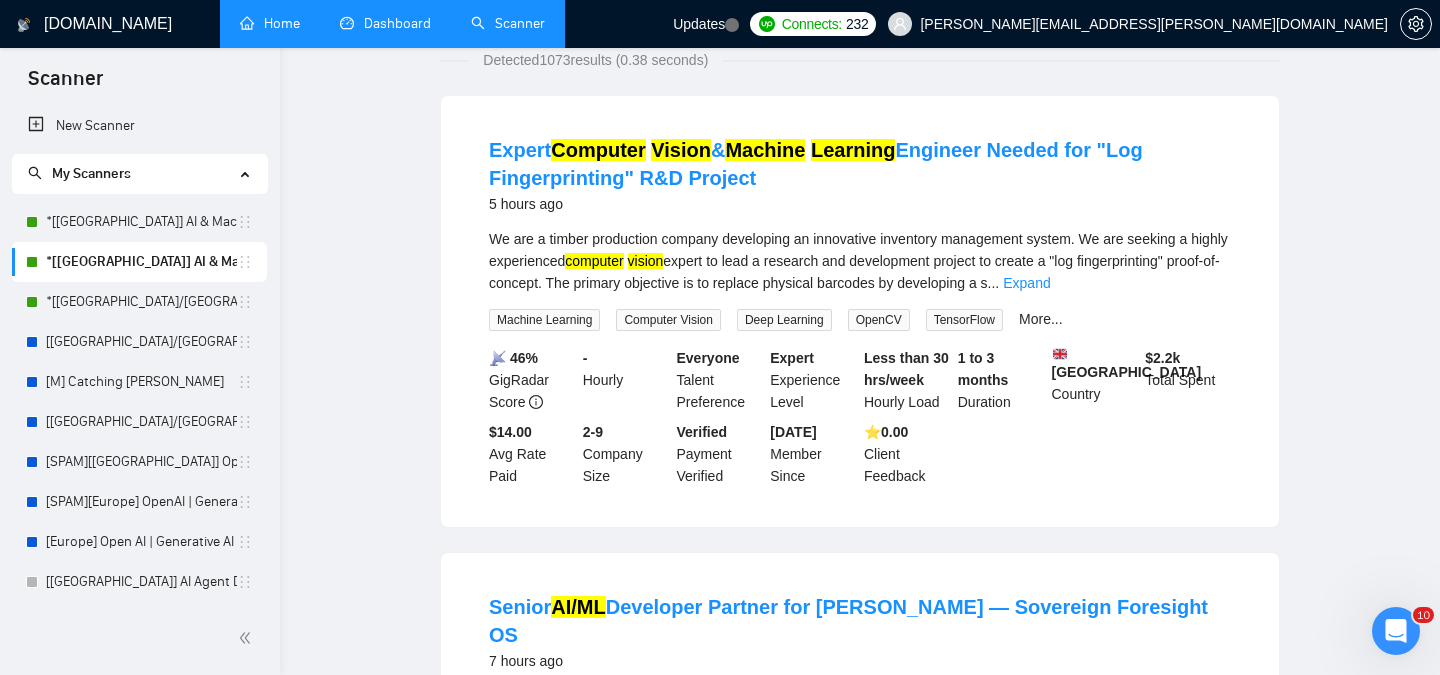 scroll, scrollTop: 0, scrollLeft: 0, axis: both 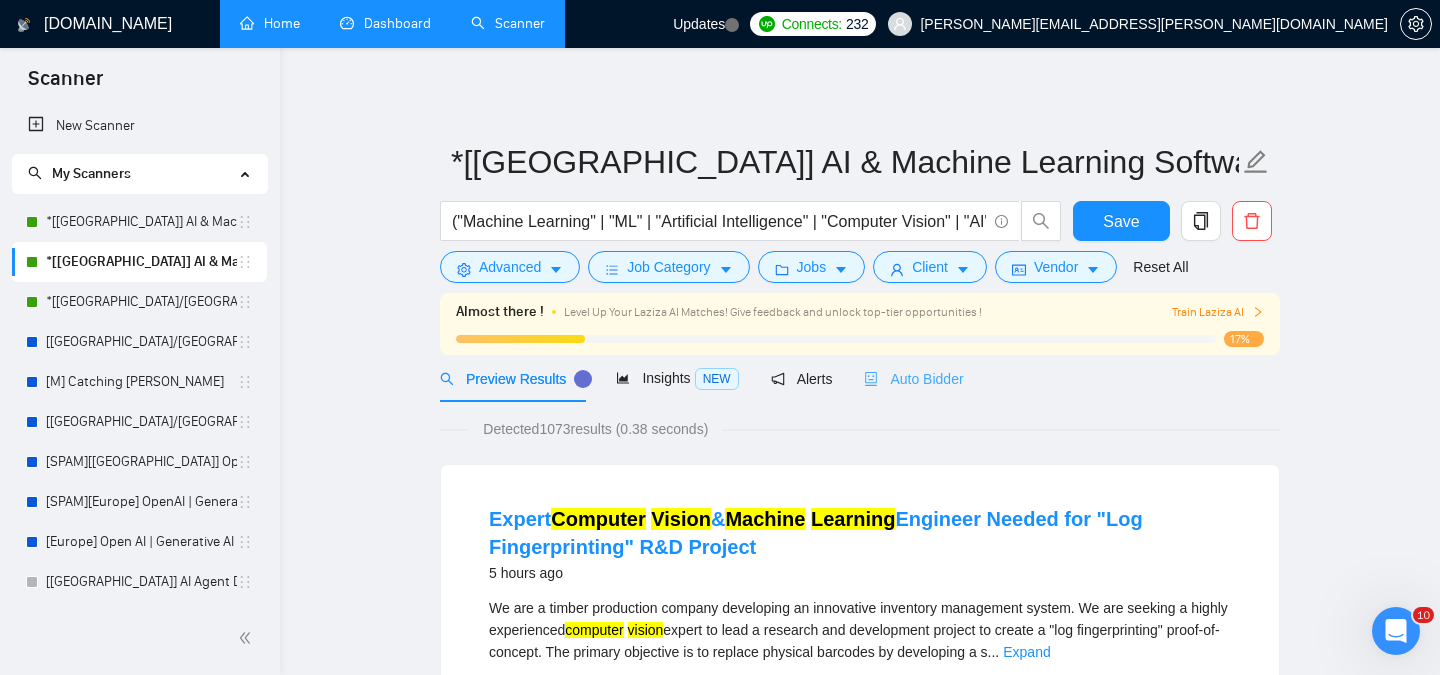 click on "Auto Bidder" at bounding box center [913, 378] 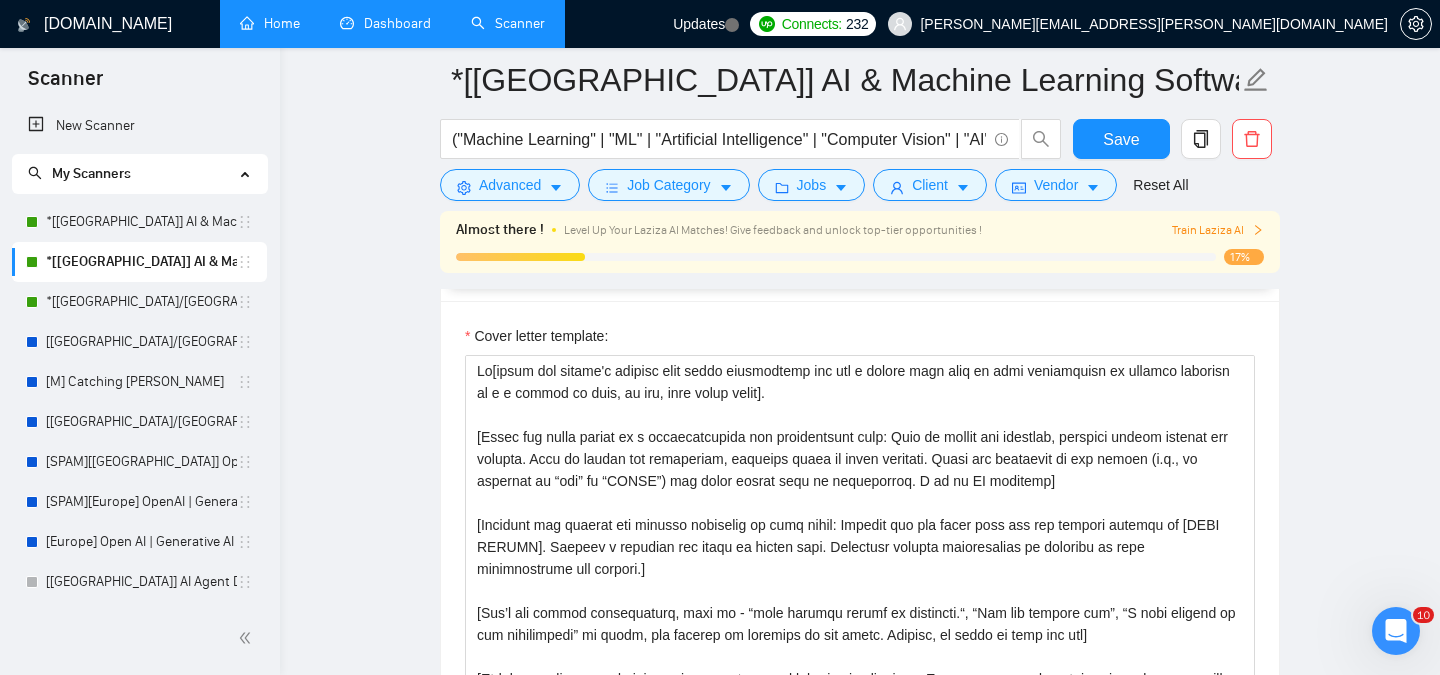 scroll, scrollTop: 1880, scrollLeft: 0, axis: vertical 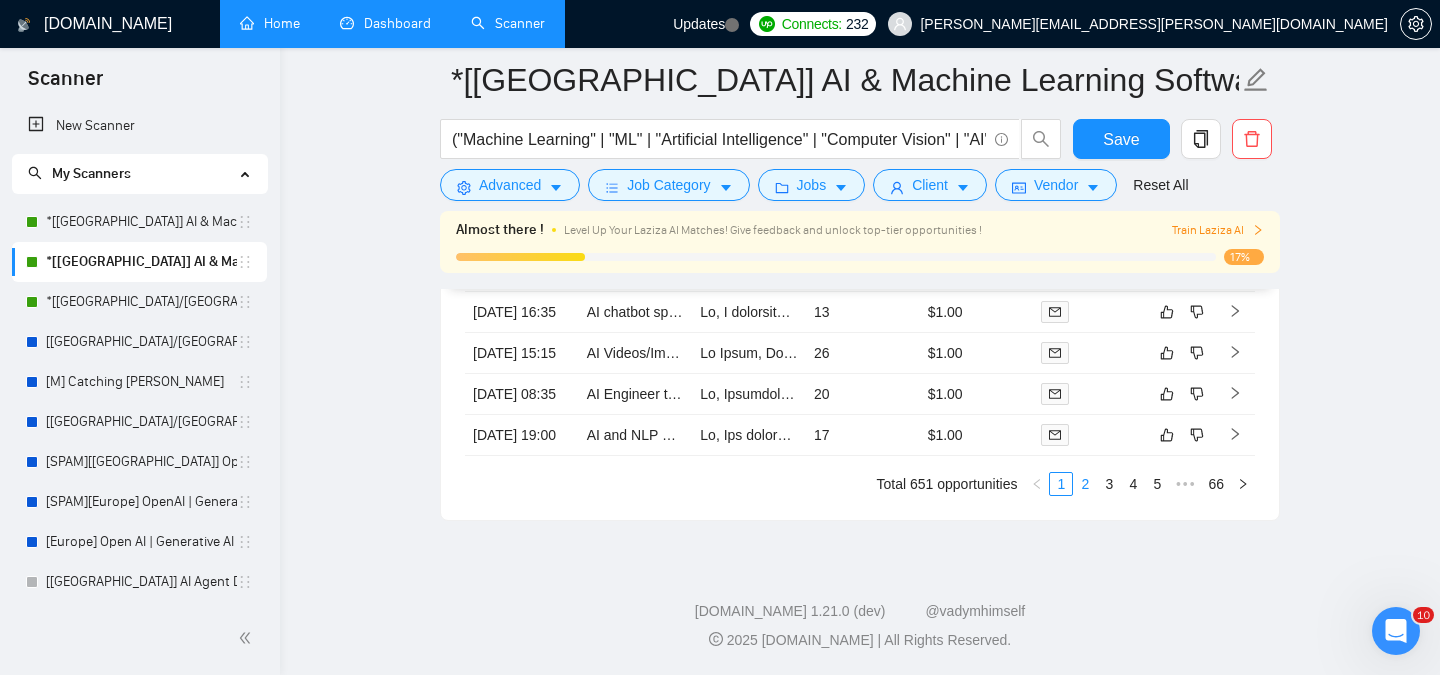 click on "2" at bounding box center (1085, 484) 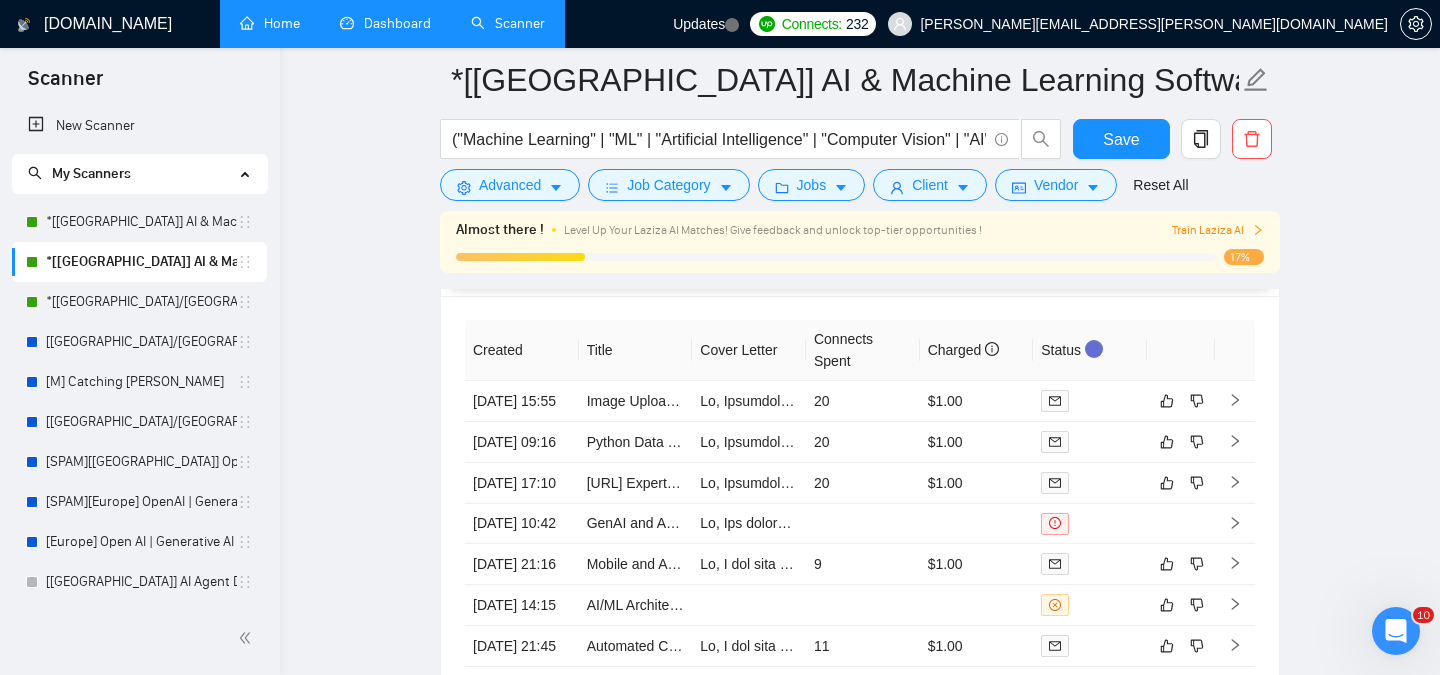 scroll, scrollTop: 4456, scrollLeft: 0, axis: vertical 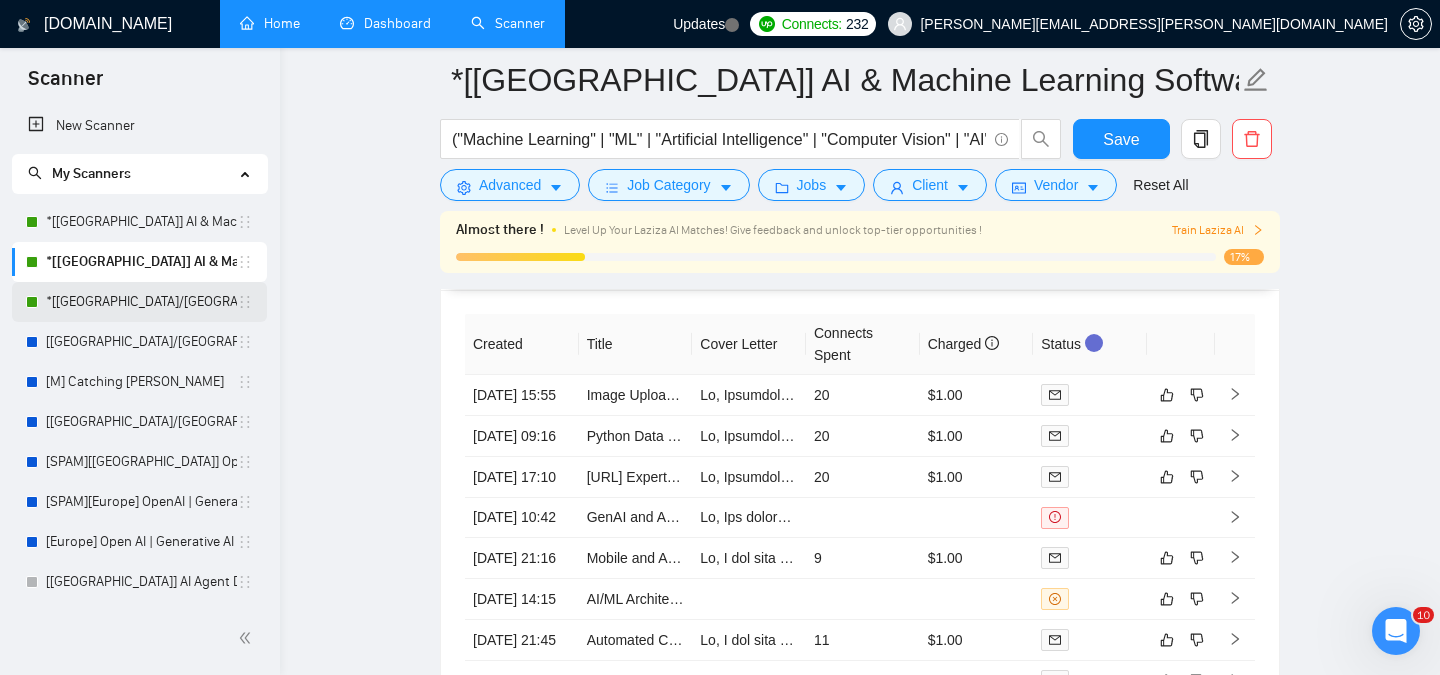 click on "*[USA/Europe] AI Agent Development" at bounding box center (141, 302) 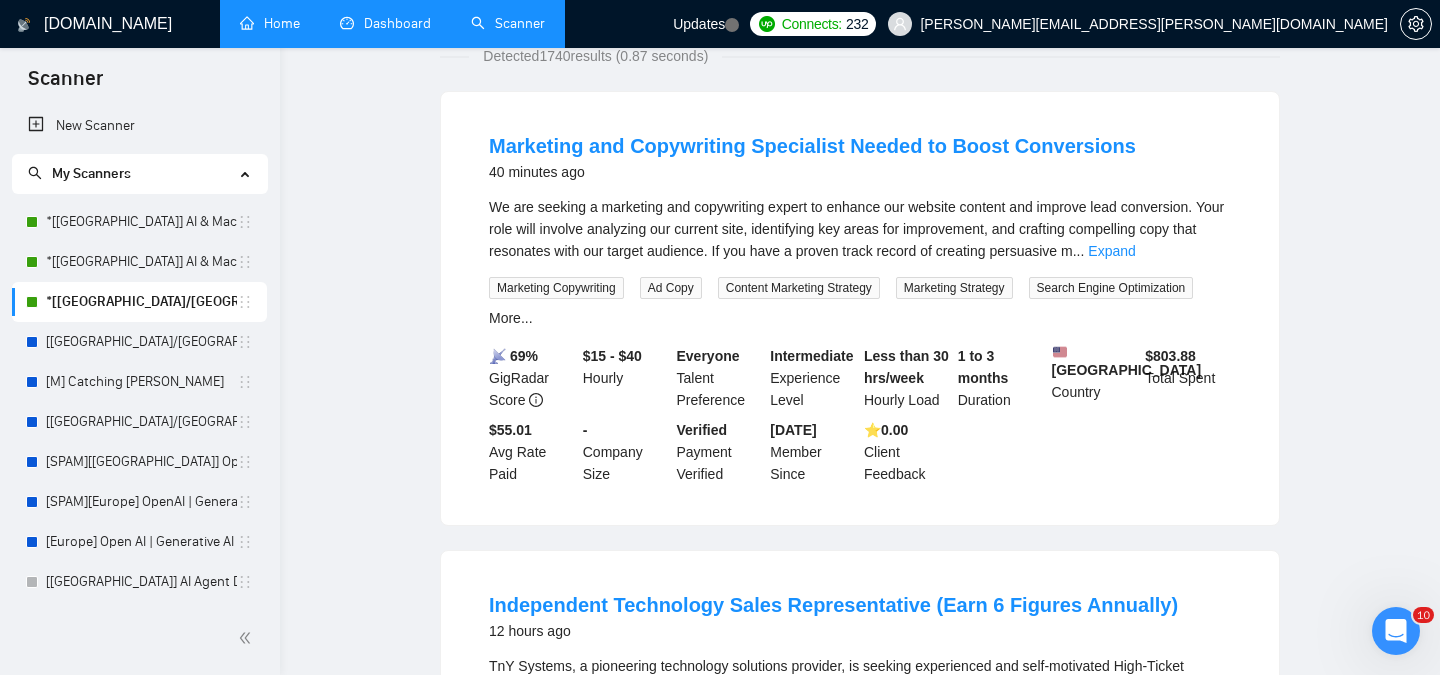 scroll, scrollTop: 0, scrollLeft: 0, axis: both 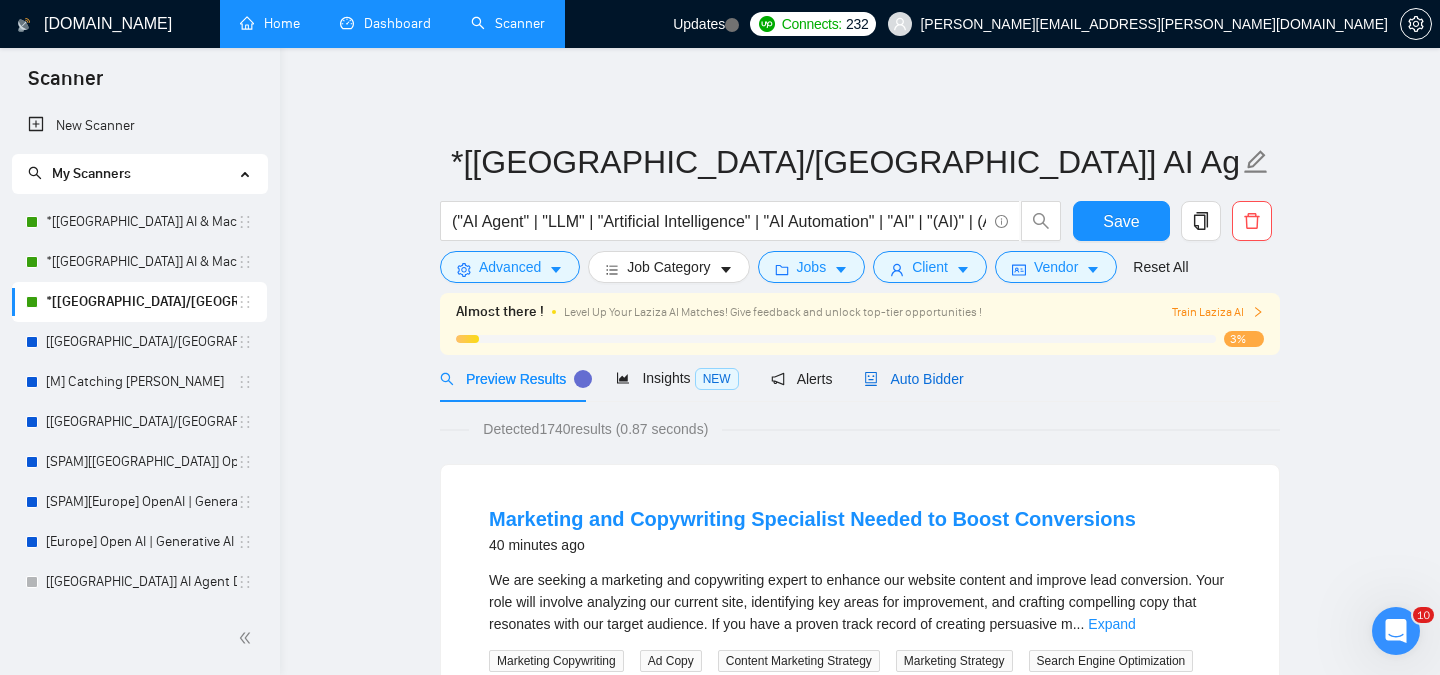 click on "Auto Bidder" at bounding box center [913, 379] 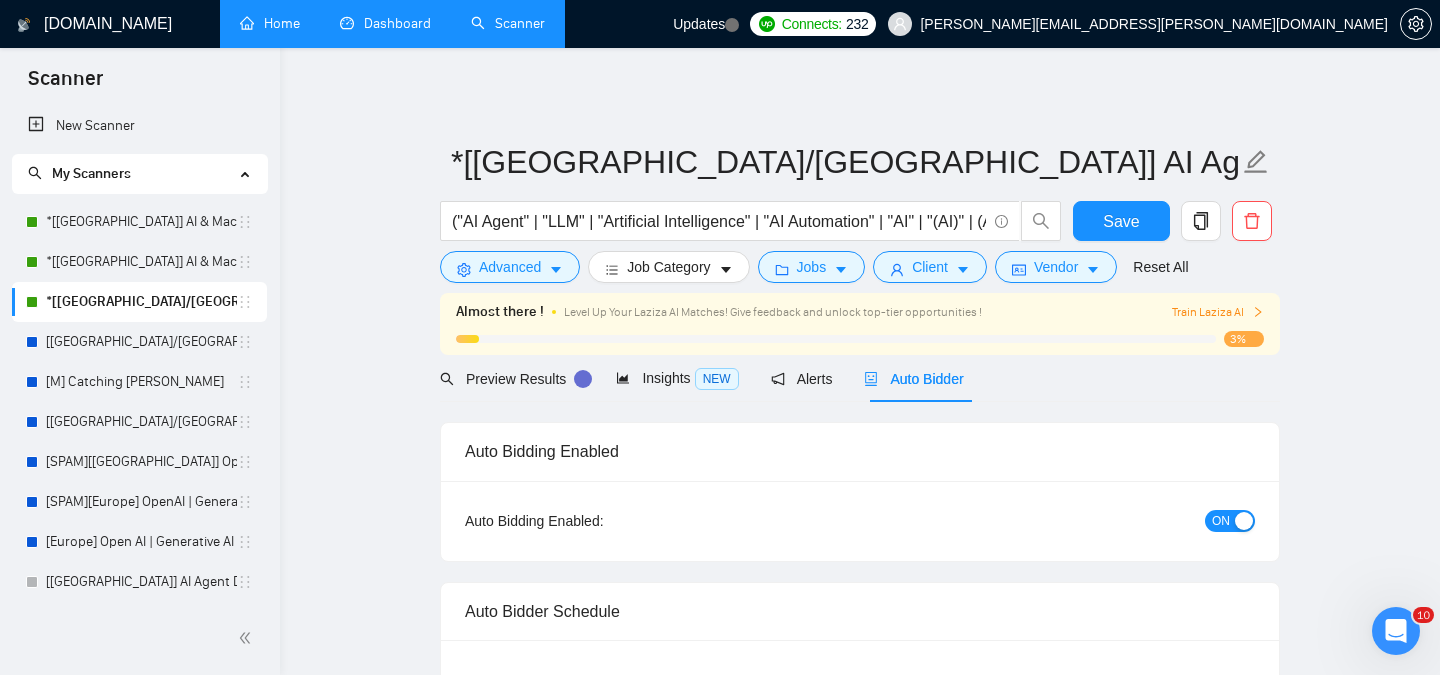 type 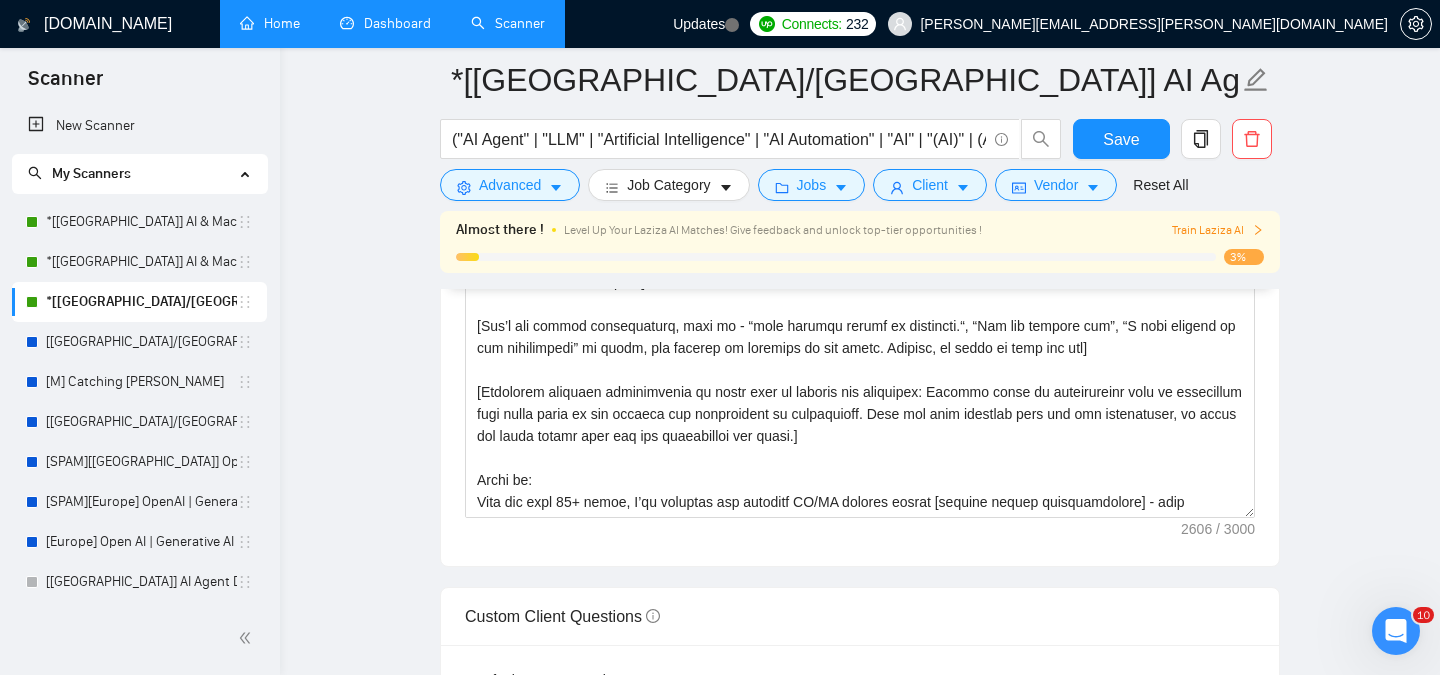 scroll, scrollTop: 2057, scrollLeft: 0, axis: vertical 